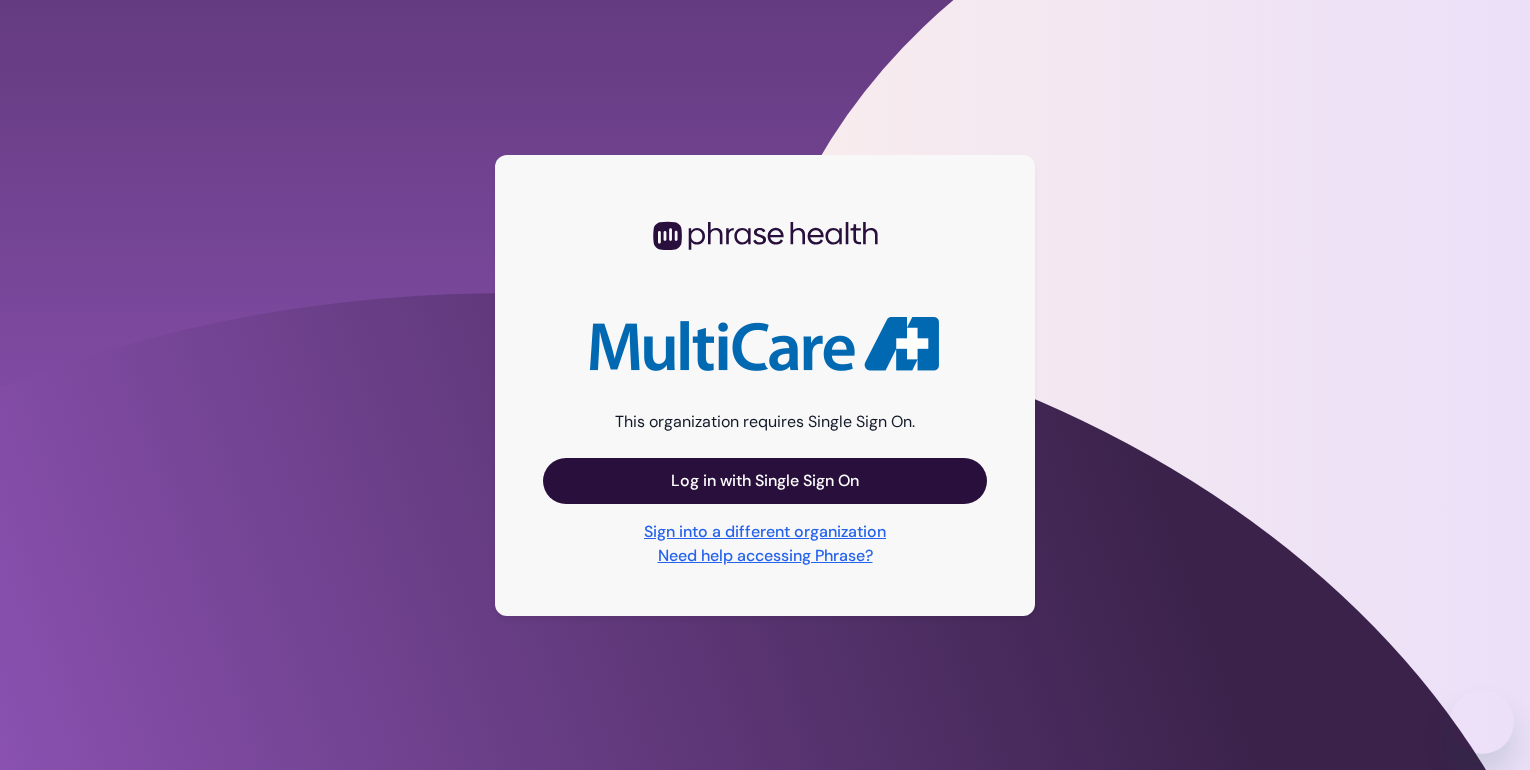 scroll, scrollTop: 0, scrollLeft: 0, axis: both 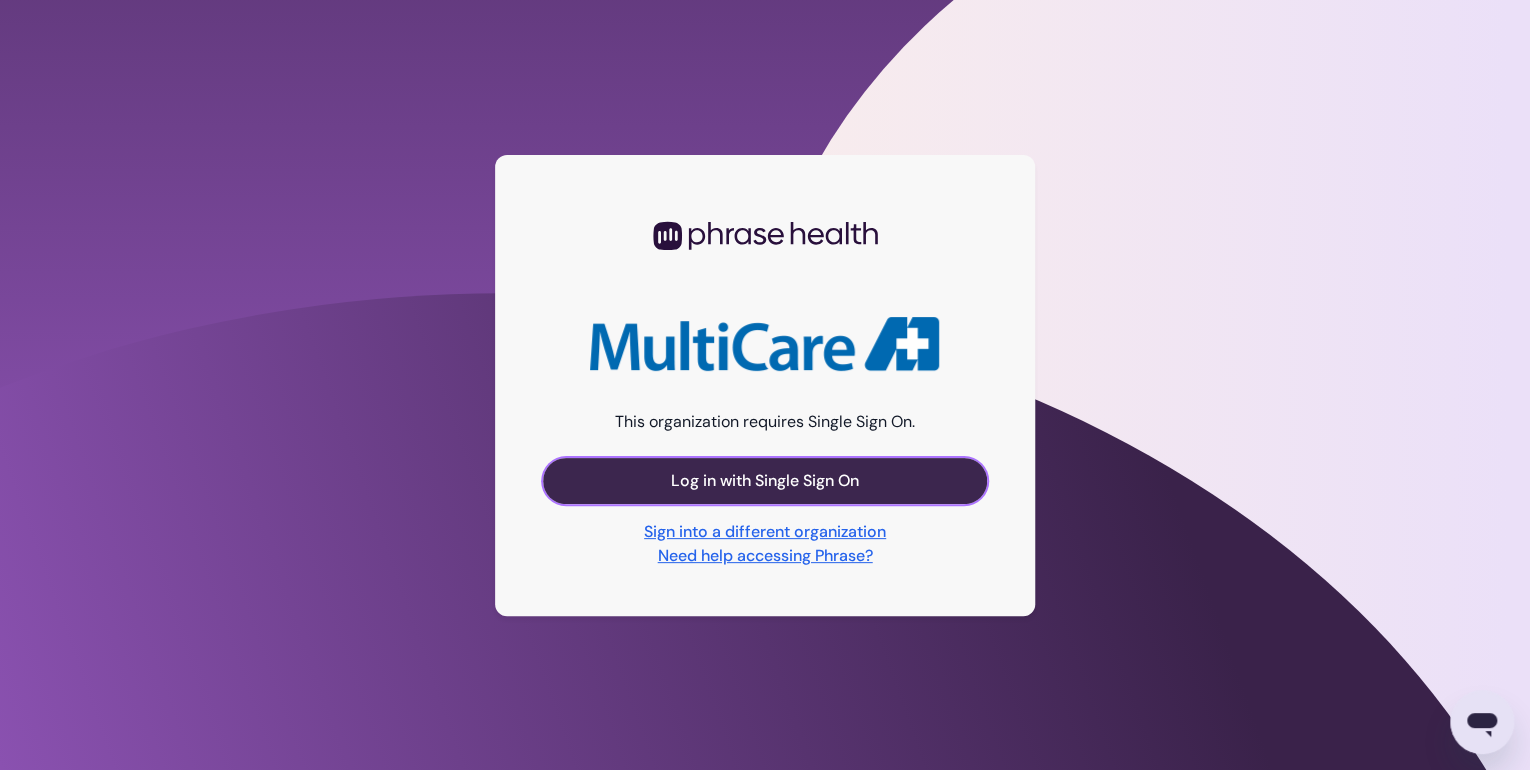 click on "Log in with Single Sign On" at bounding box center (765, 481) 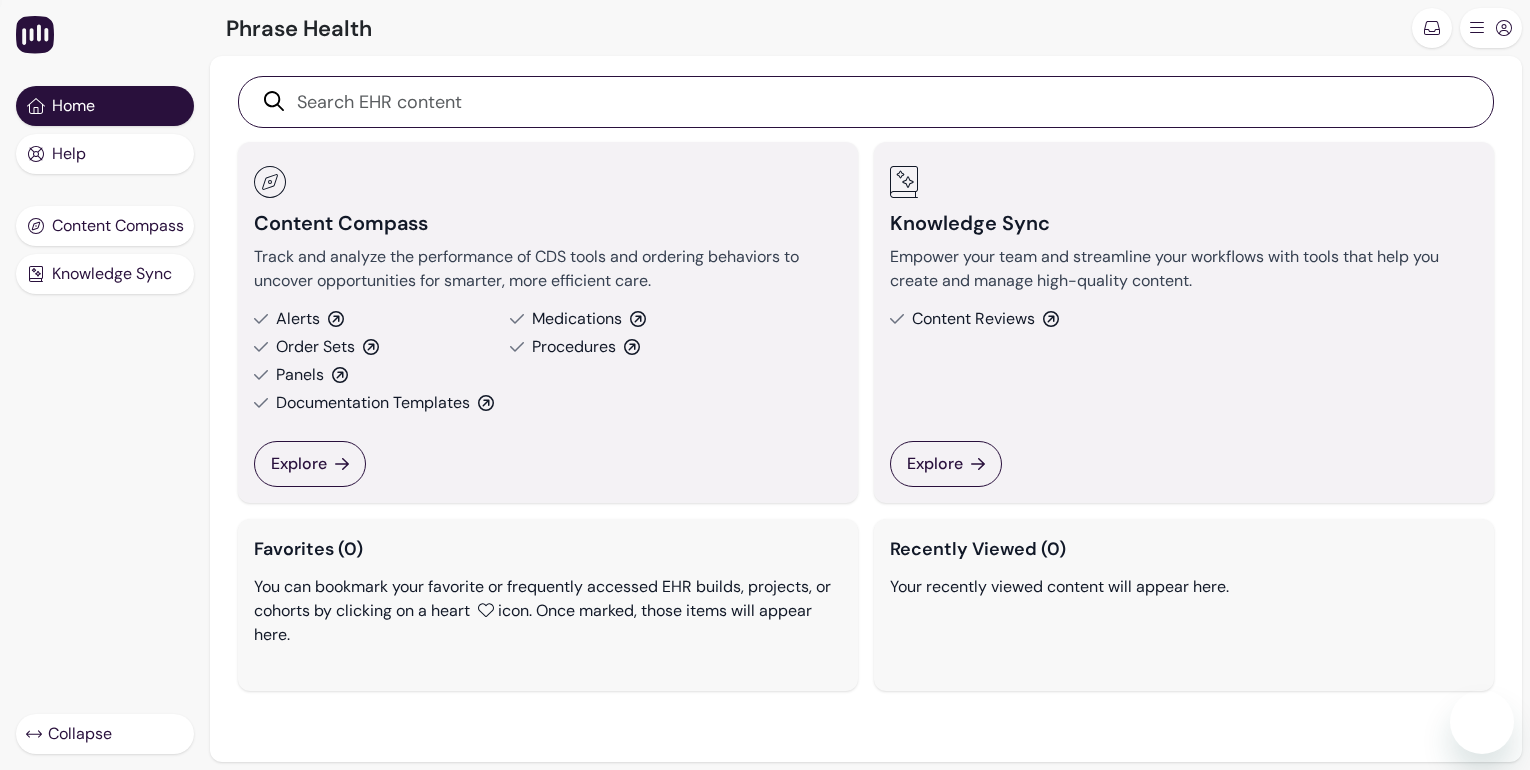 scroll, scrollTop: 0, scrollLeft: 0, axis: both 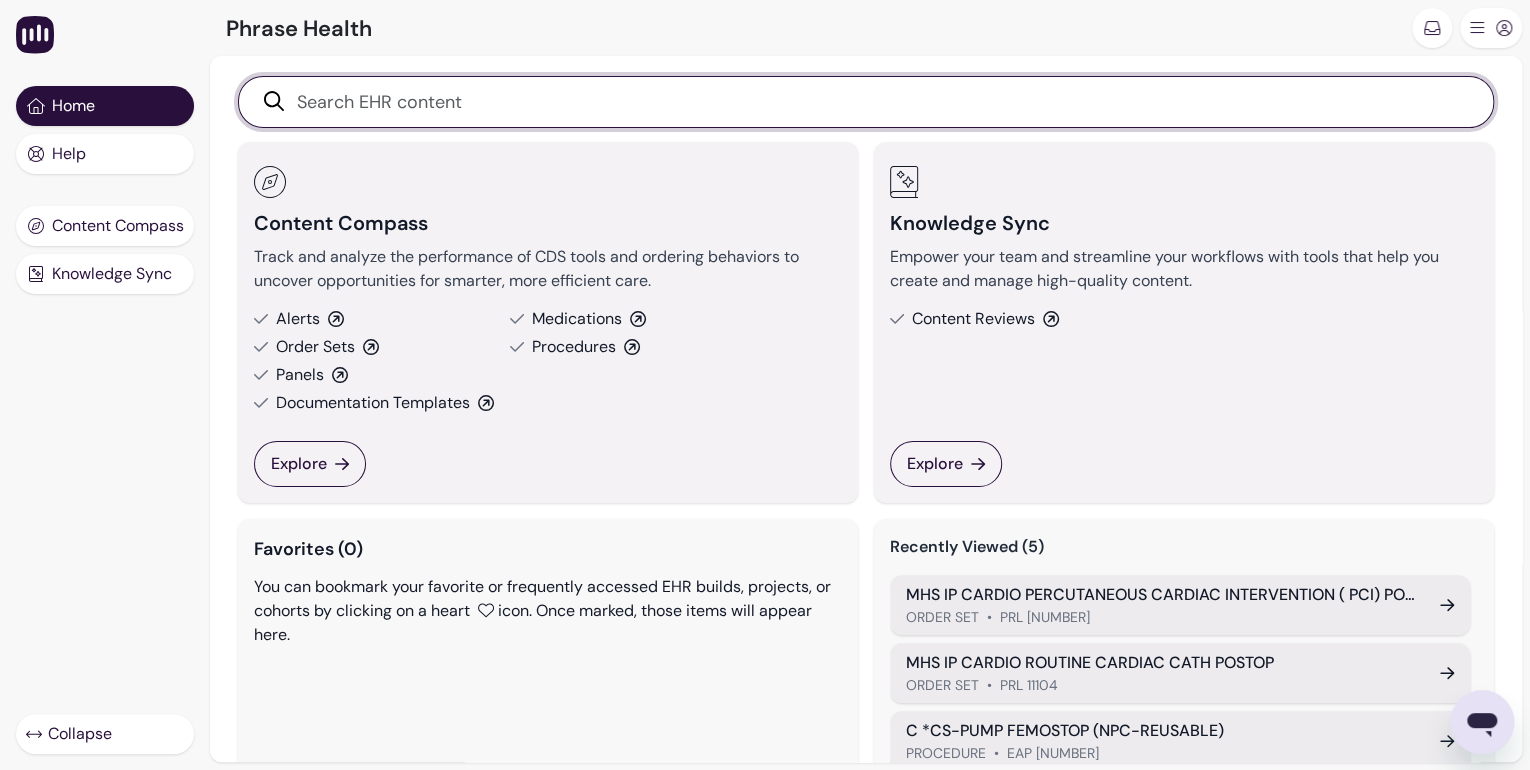 click at bounding box center [877, 102] 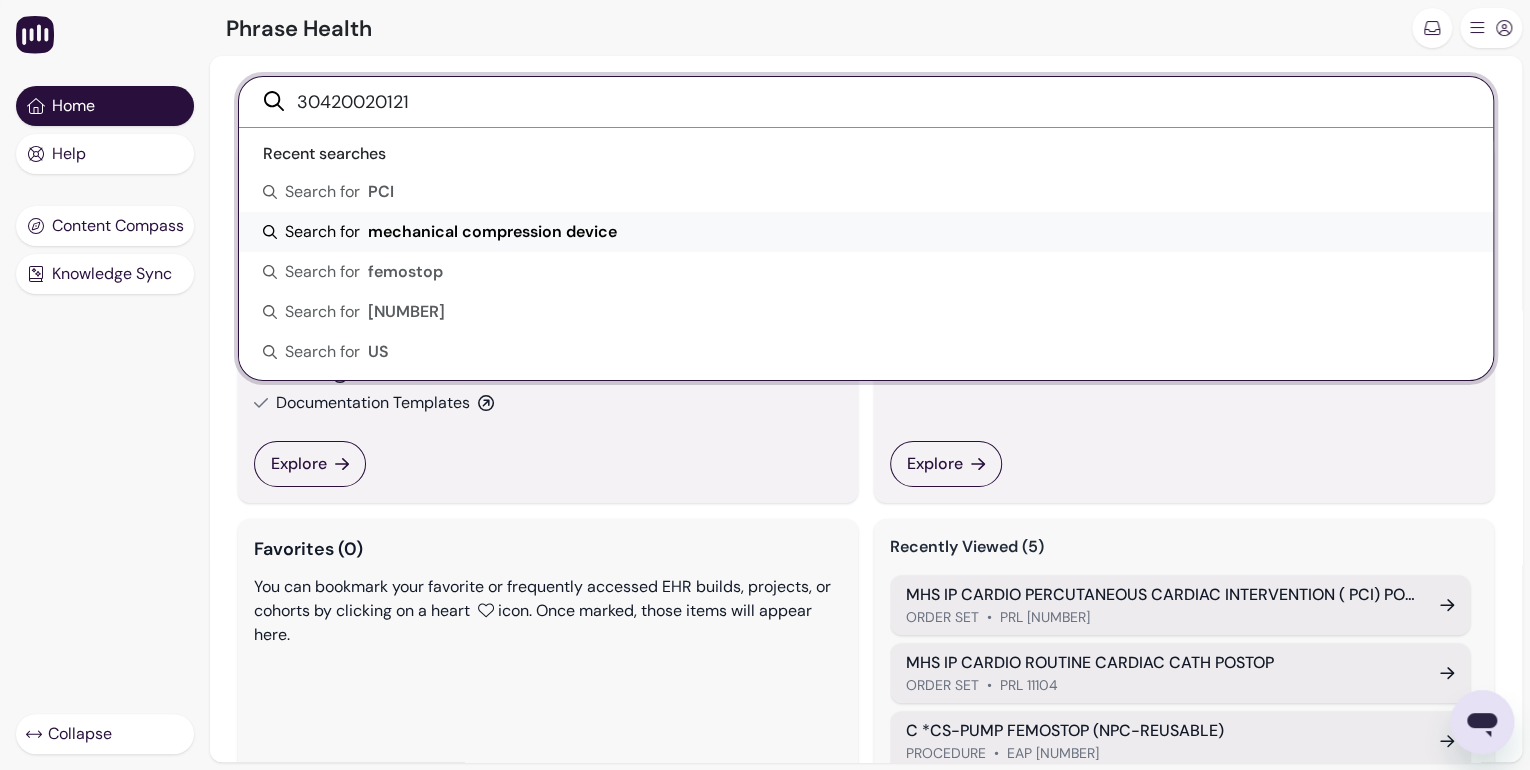 type on "30420020121" 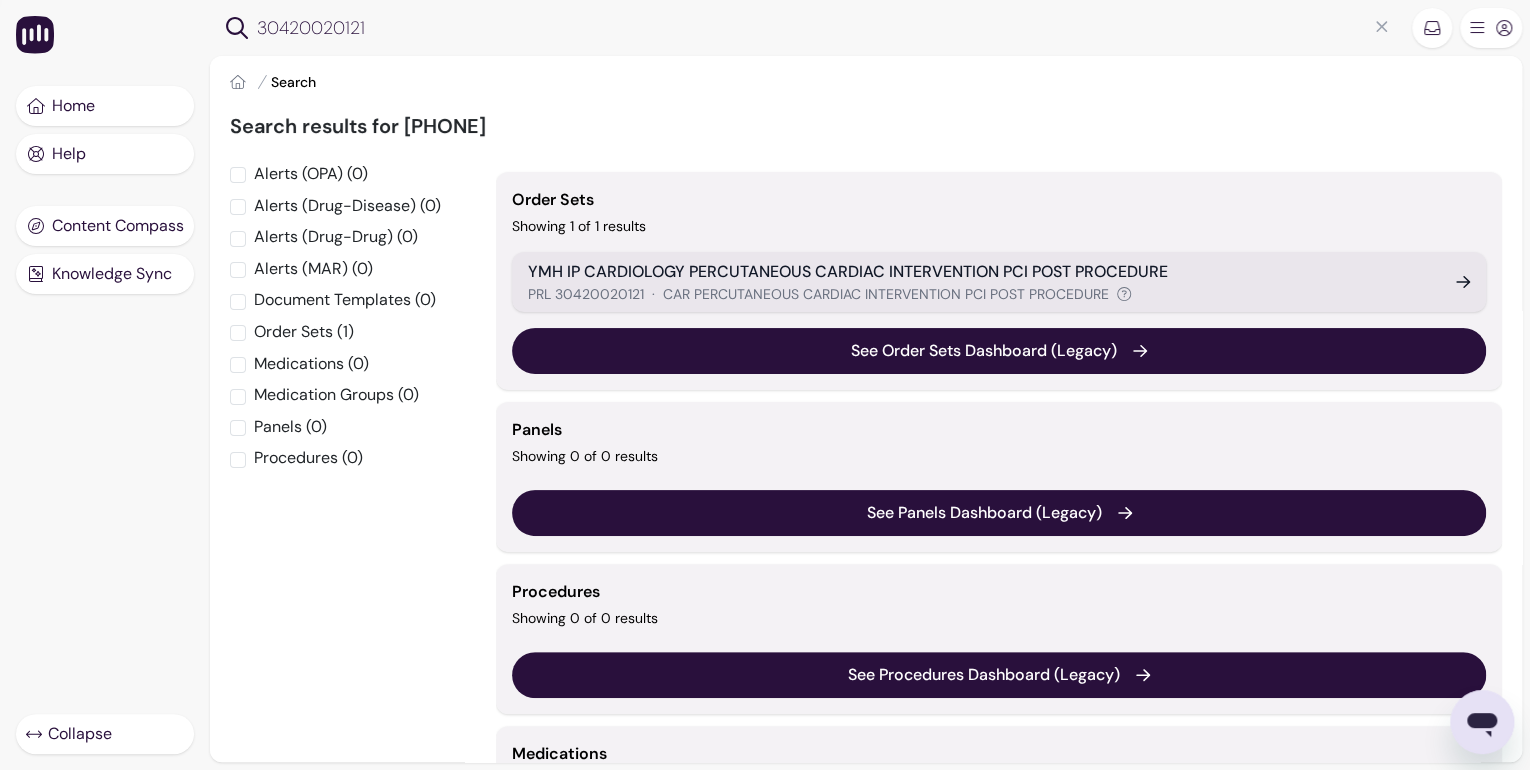 drag, startPoint x: 802, startPoint y: 279, endPoint x: 675, endPoint y: 260, distance: 128.41339 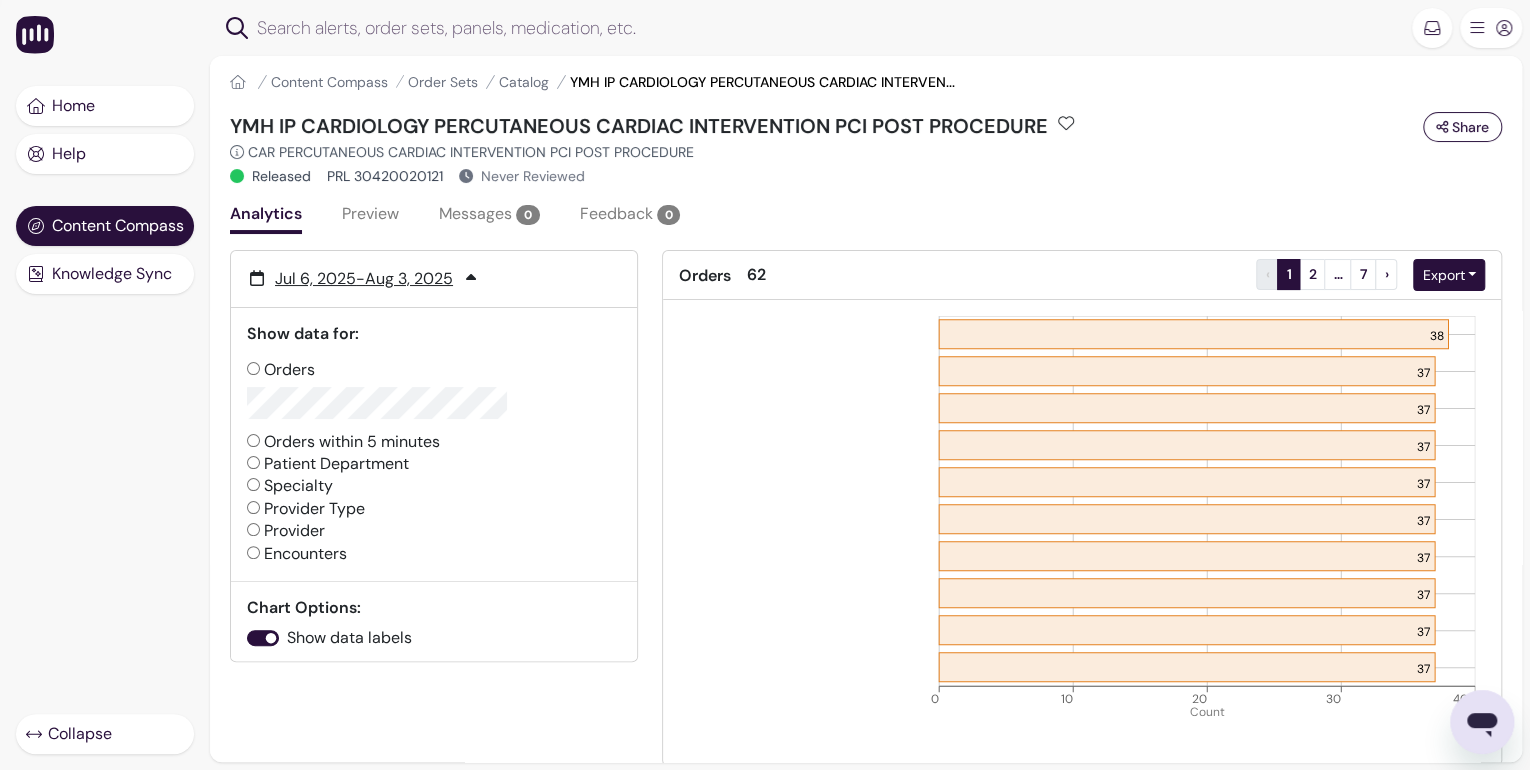click on "Preview" at bounding box center [370, 216] 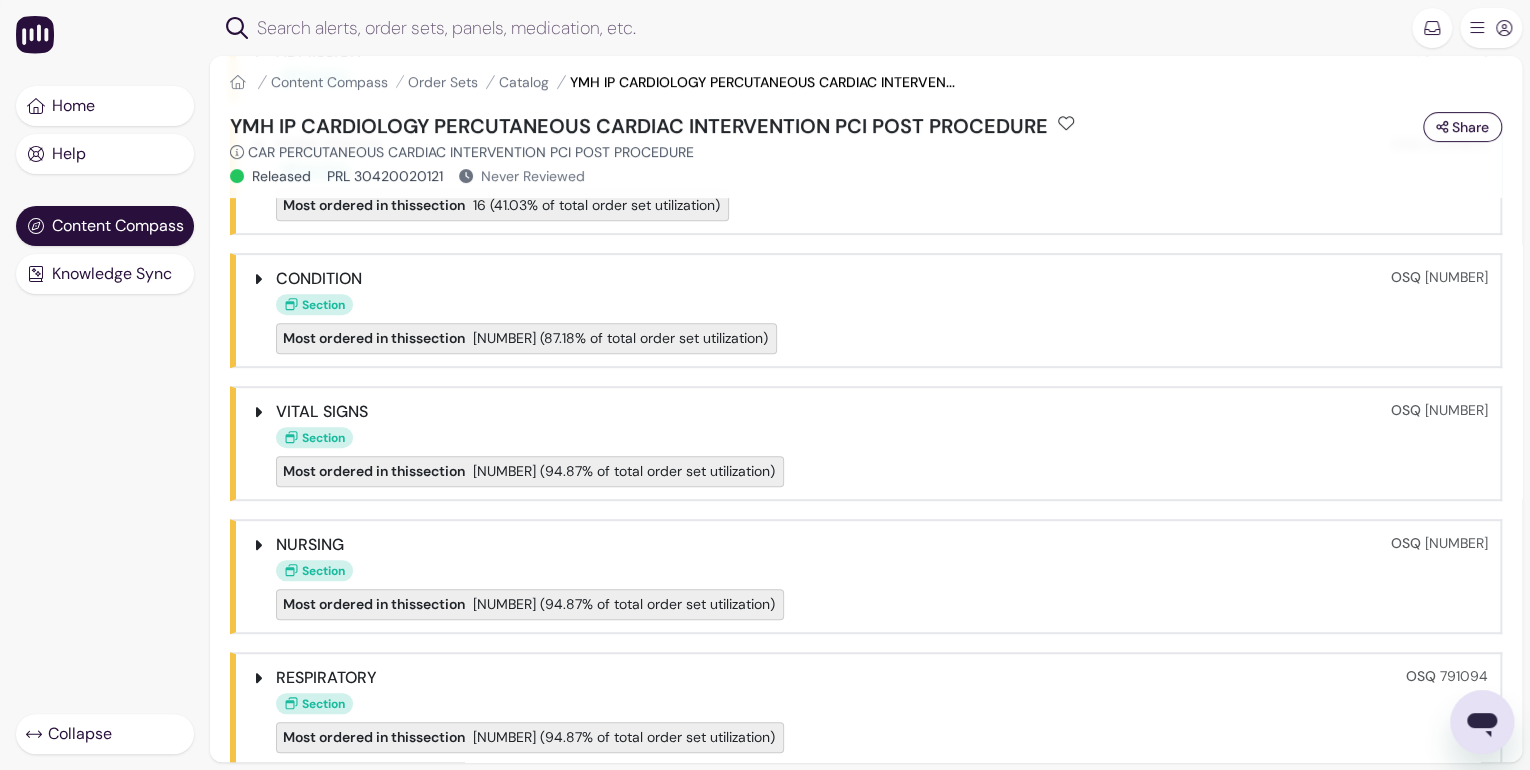 scroll, scrollTop: 400, scrollLeft: 0, axis: vertical 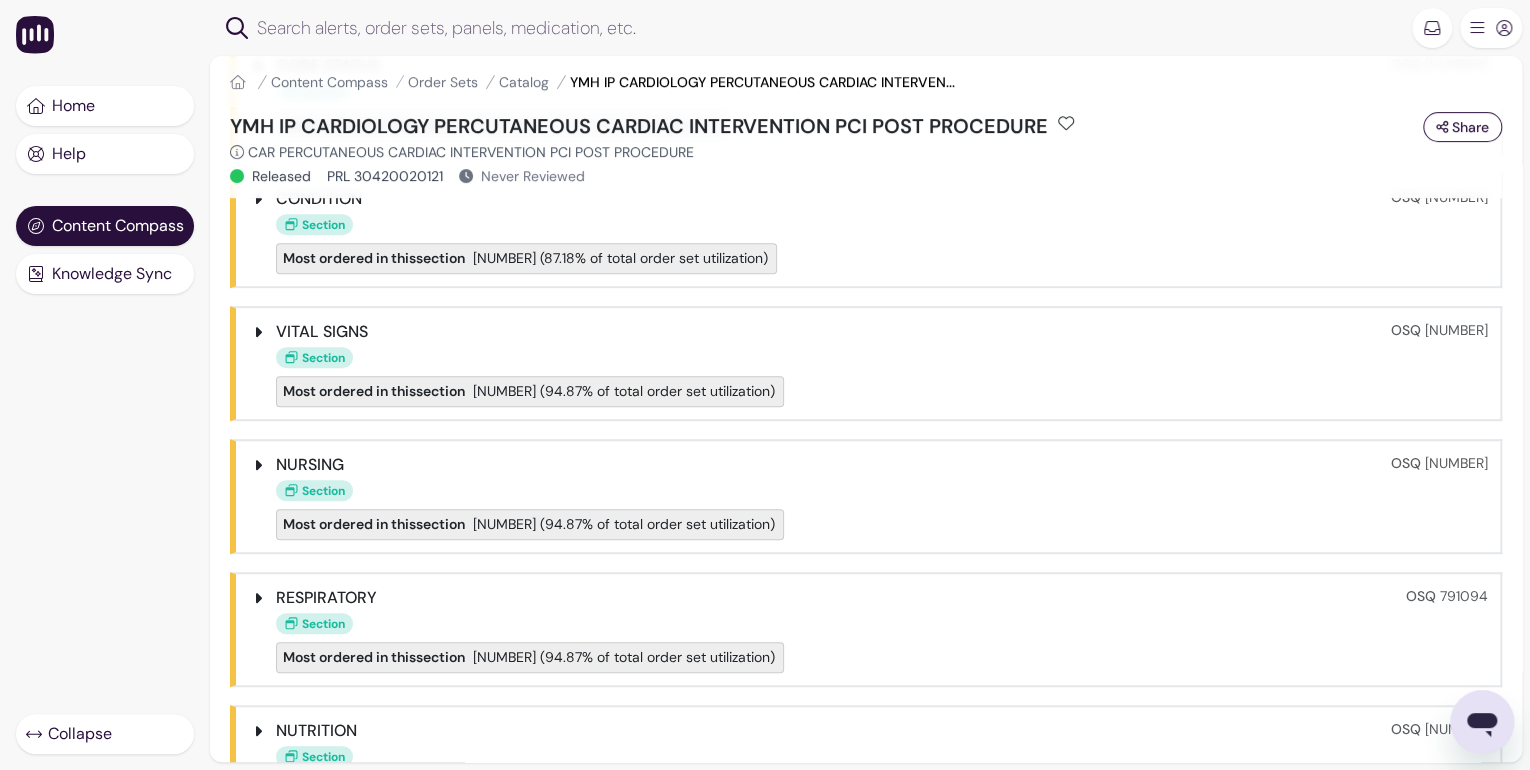 click on "NURSING Section Most ordered in this section [NUMBER] (94.87% of total order set utilization) OSQ [NUMBER]" at bounding box center (868, 496) 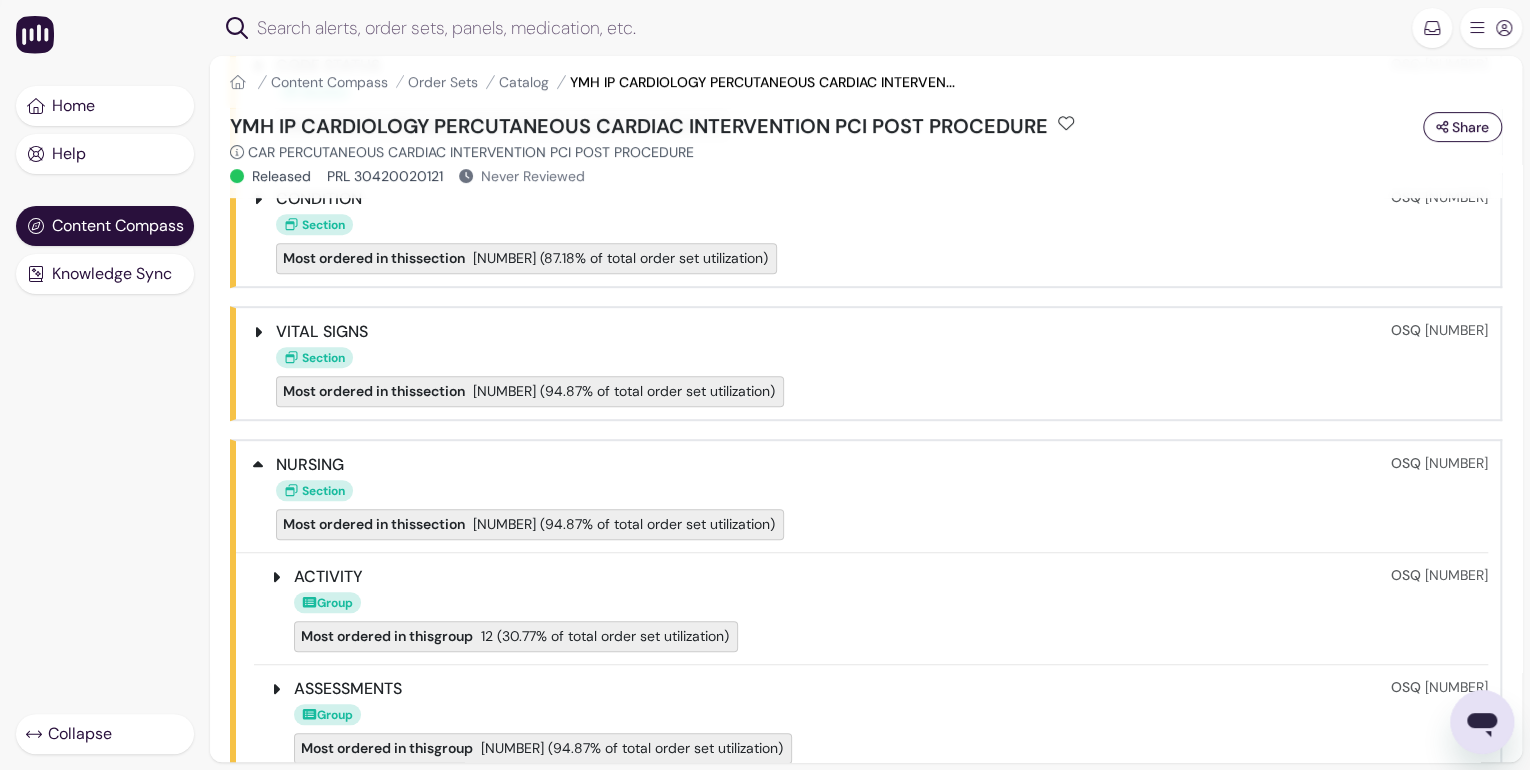 click on "NURSING Section Most ordered in this section [NUMBER] (94.87% of total order set utilization) OSQ [NUMBER]" at bounding box center (868, 496) 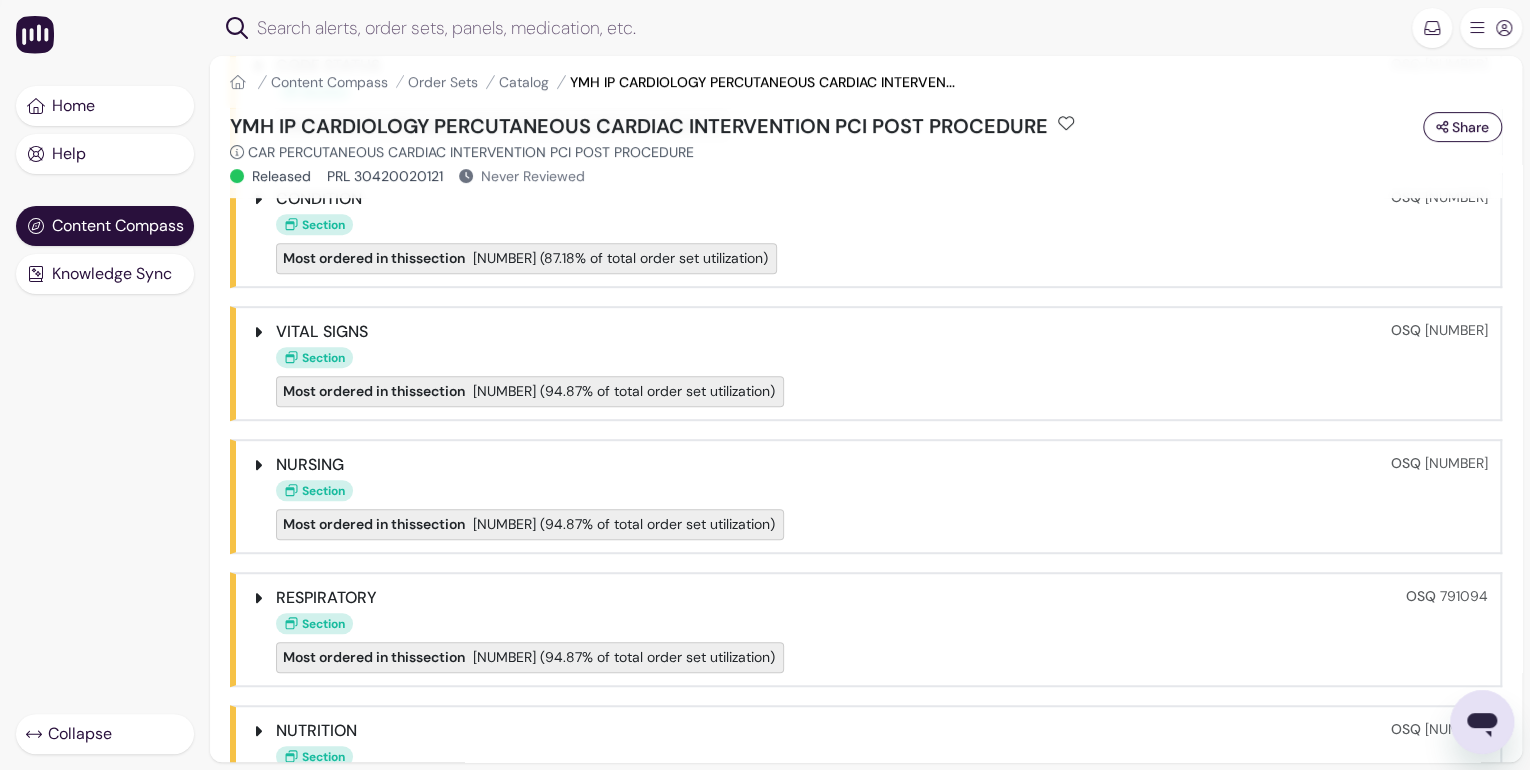 click on "NURSING Section Most ordered in this section [NUMBER] (94.87% of total order set utilization) OSQ [NUMBER]" at bounding box center [868, 496] 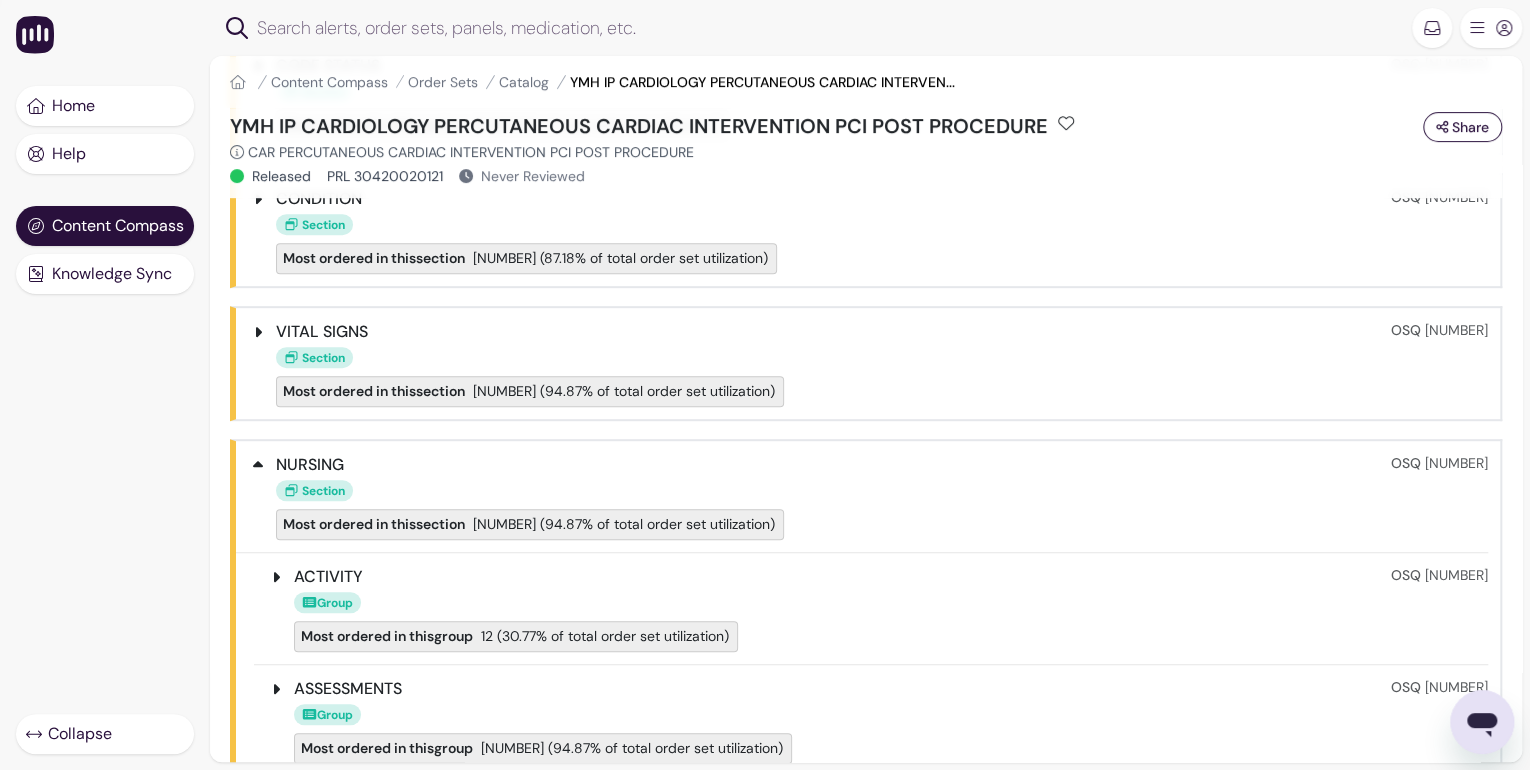 click on "ACTIVITY Group Most ordered in this group [NUMBER] (30.77% of total order set utilization) OSQ [NUMBER]" at bounding box center [877, 608] 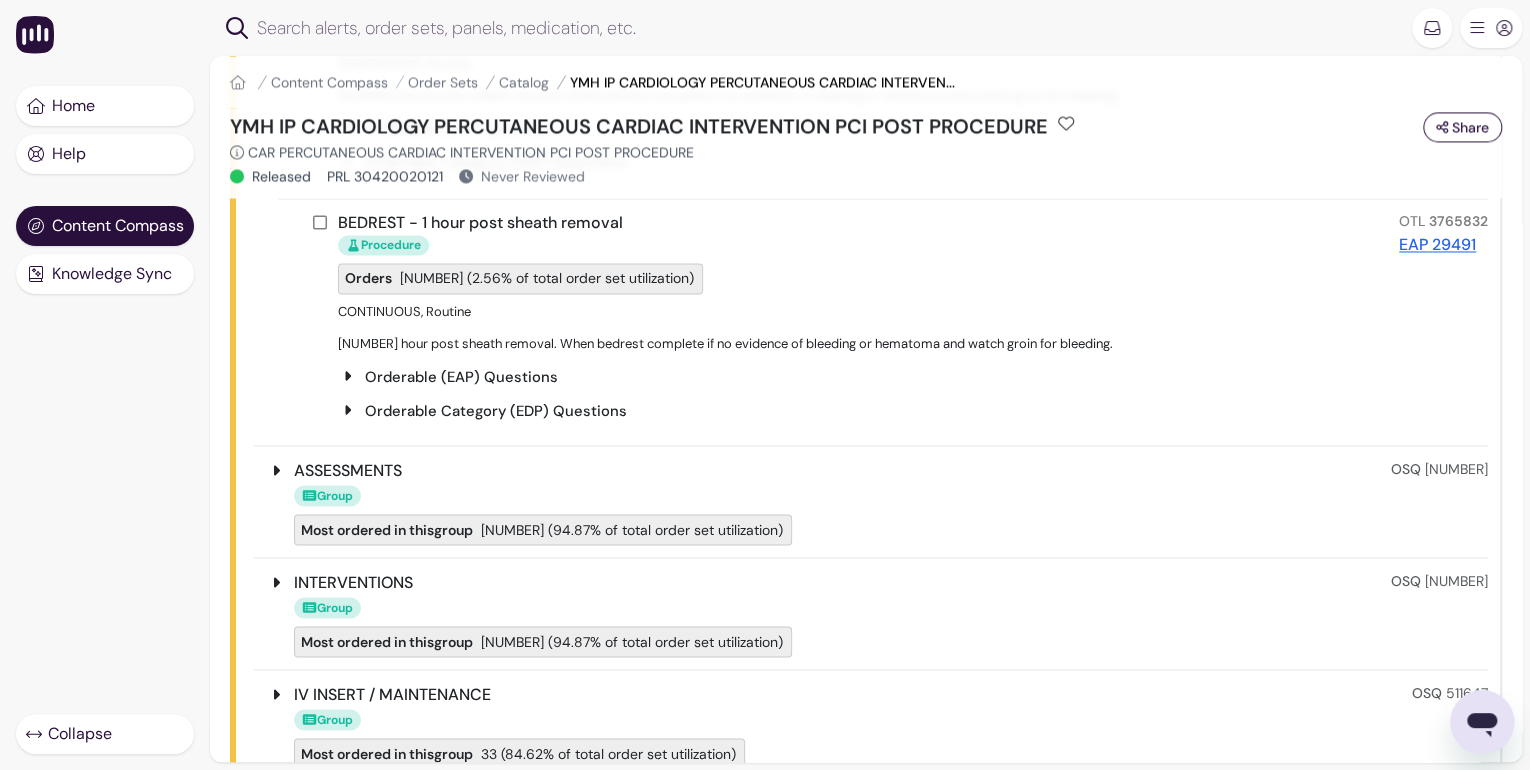 scroll, scrollTop: 1760, scrollLeft: 0, axis: vertical 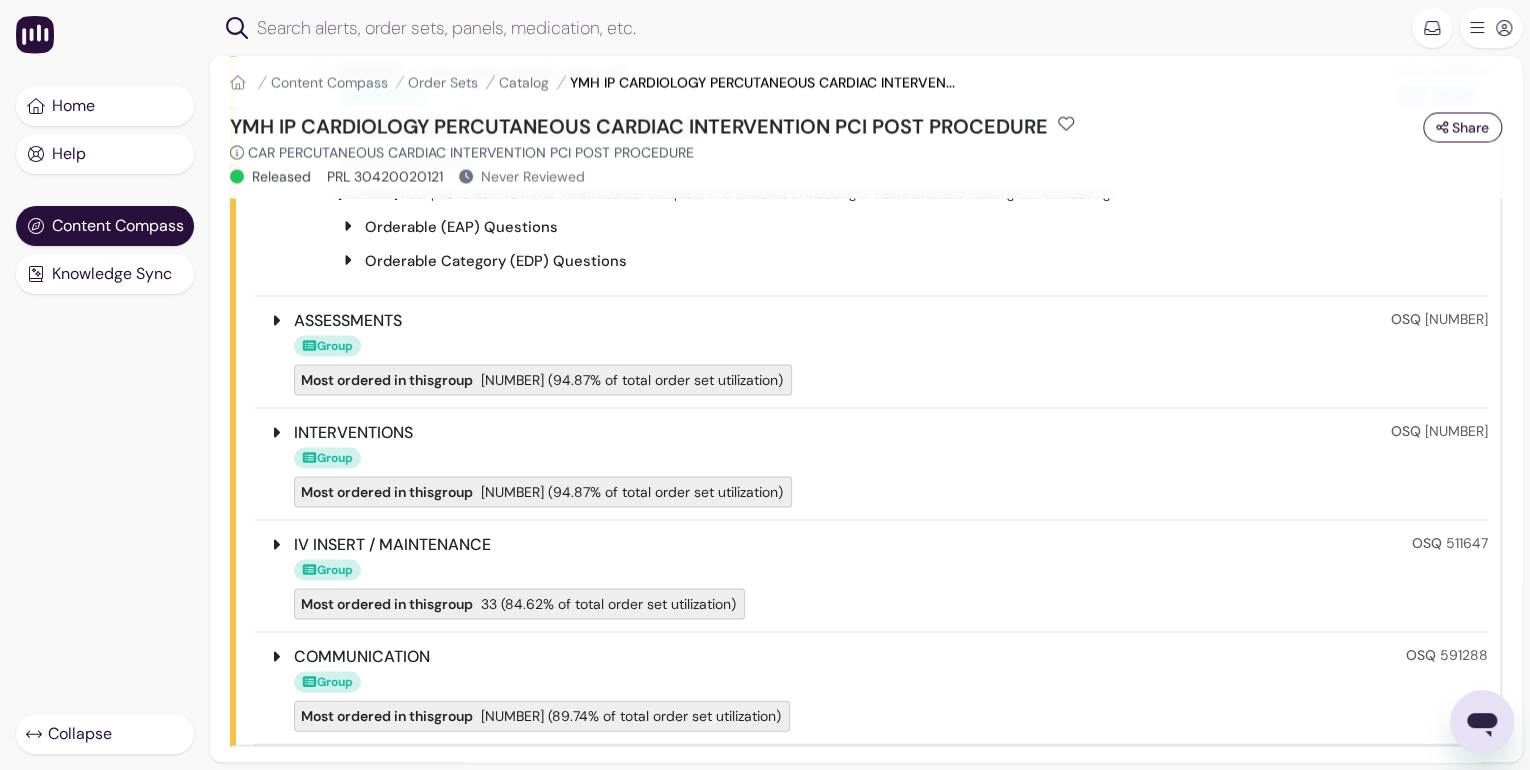 click 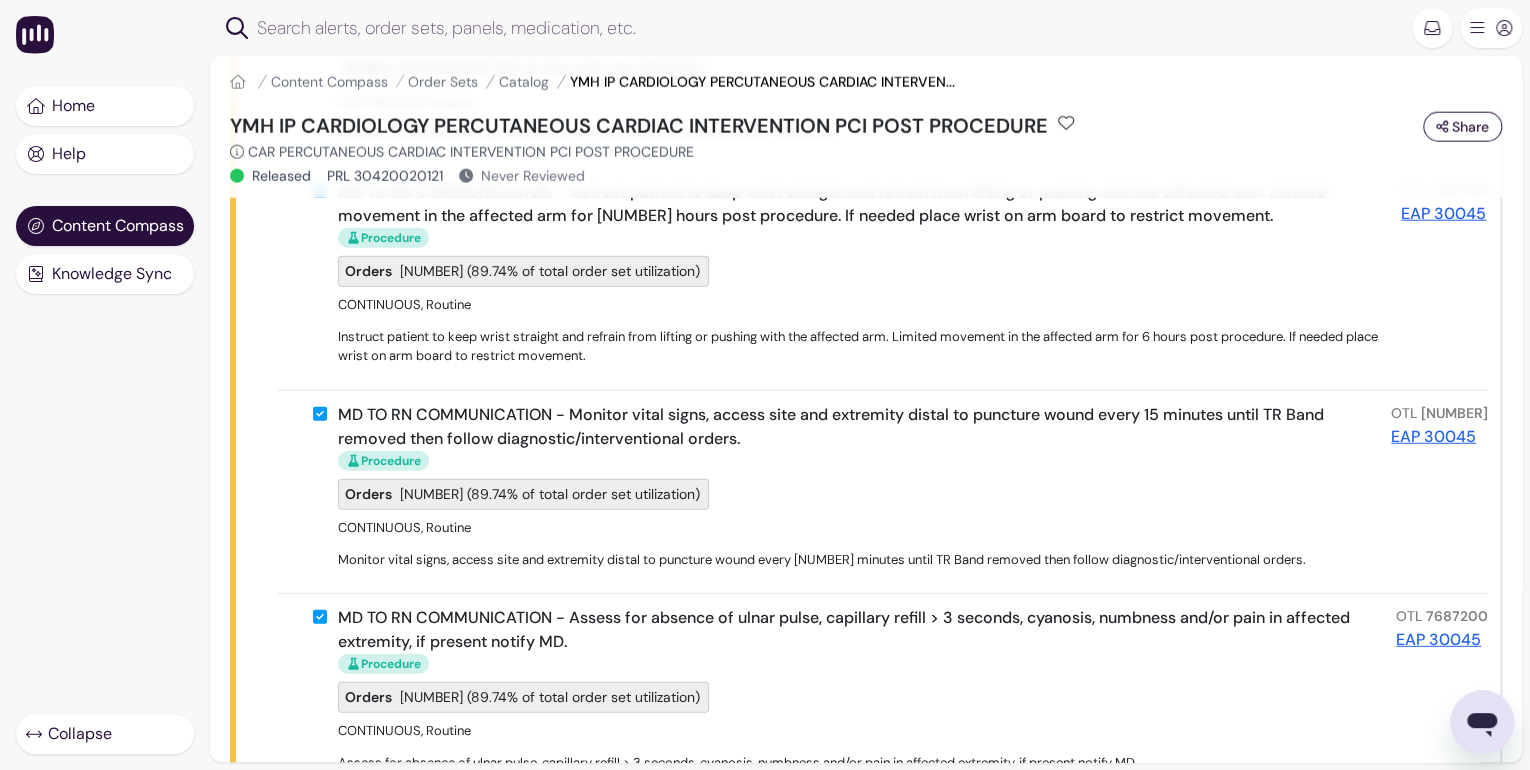 scroll, scrollTop: 2320, scrollLeft: 0, axis: vertical 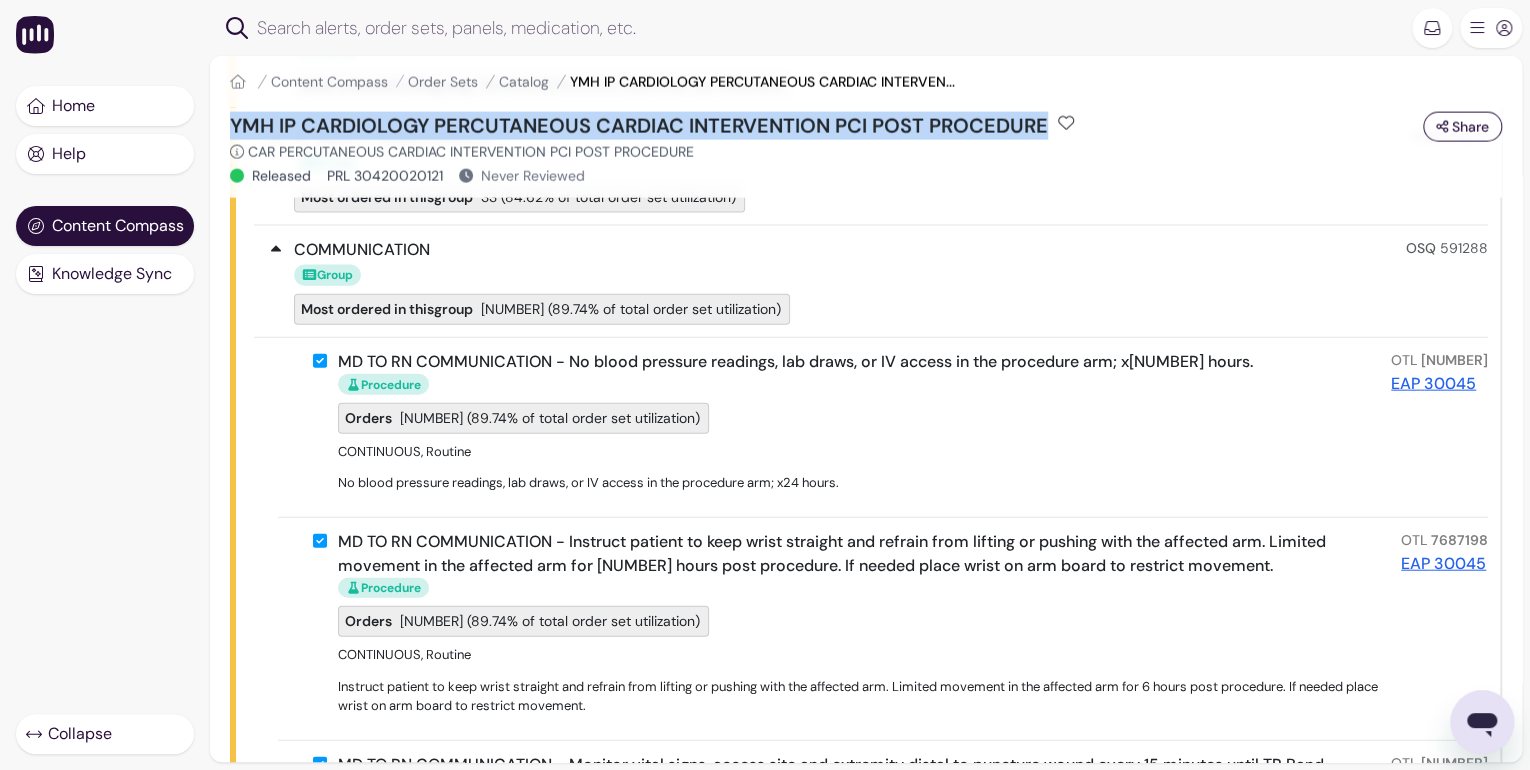 drag, startPoint x: 234, startPoint y: 123, endPoint x: 1045, endPoint y: 140, distance: 811.17816 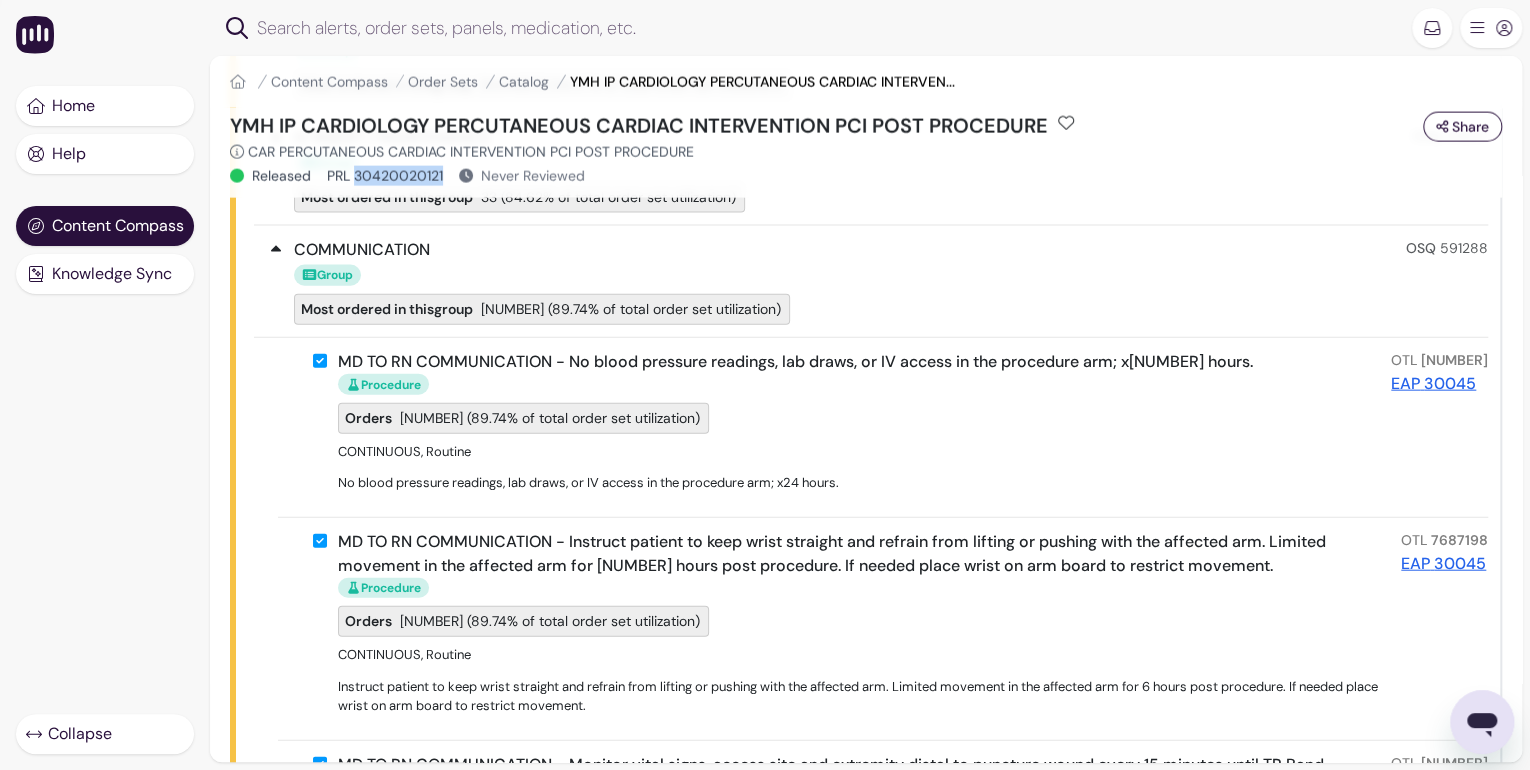drag, startPoint x: 358, startPoint y: 178, endPoint x: 443, endPoint y: 181, distance: 85.052925 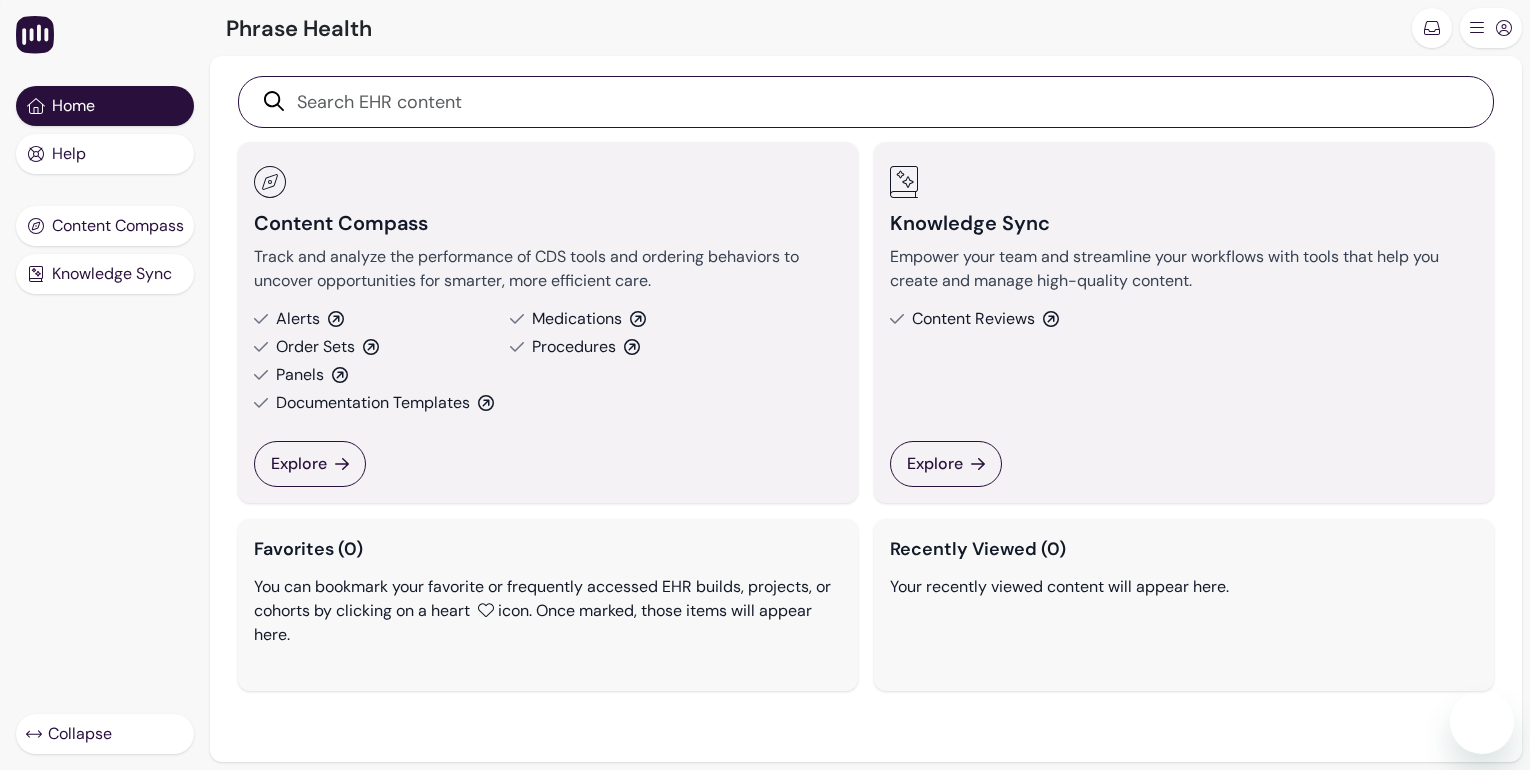 scroll, scrollTop: 0, scrollLeft: 0, axis: both 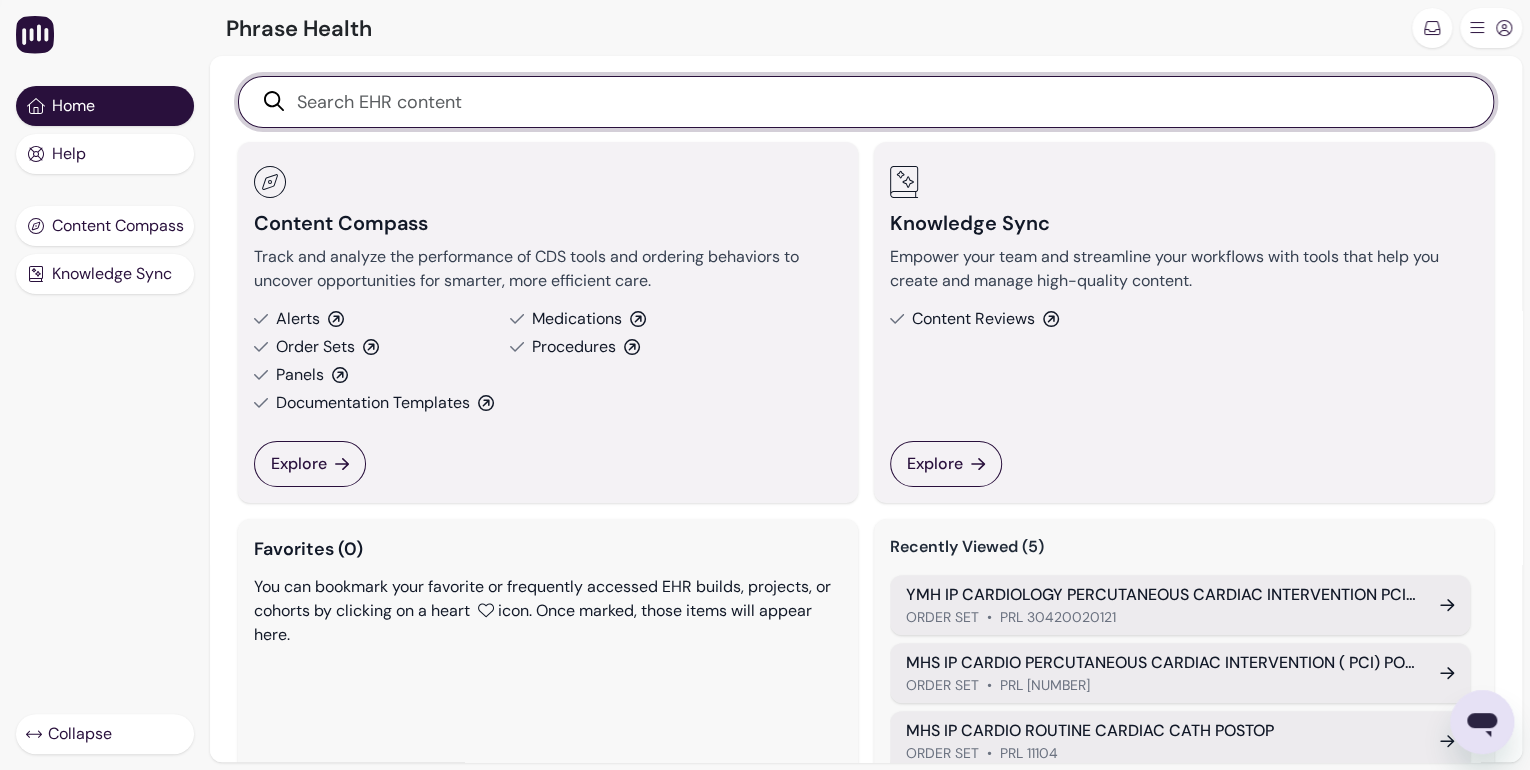 click at bounding box center (877, 102) 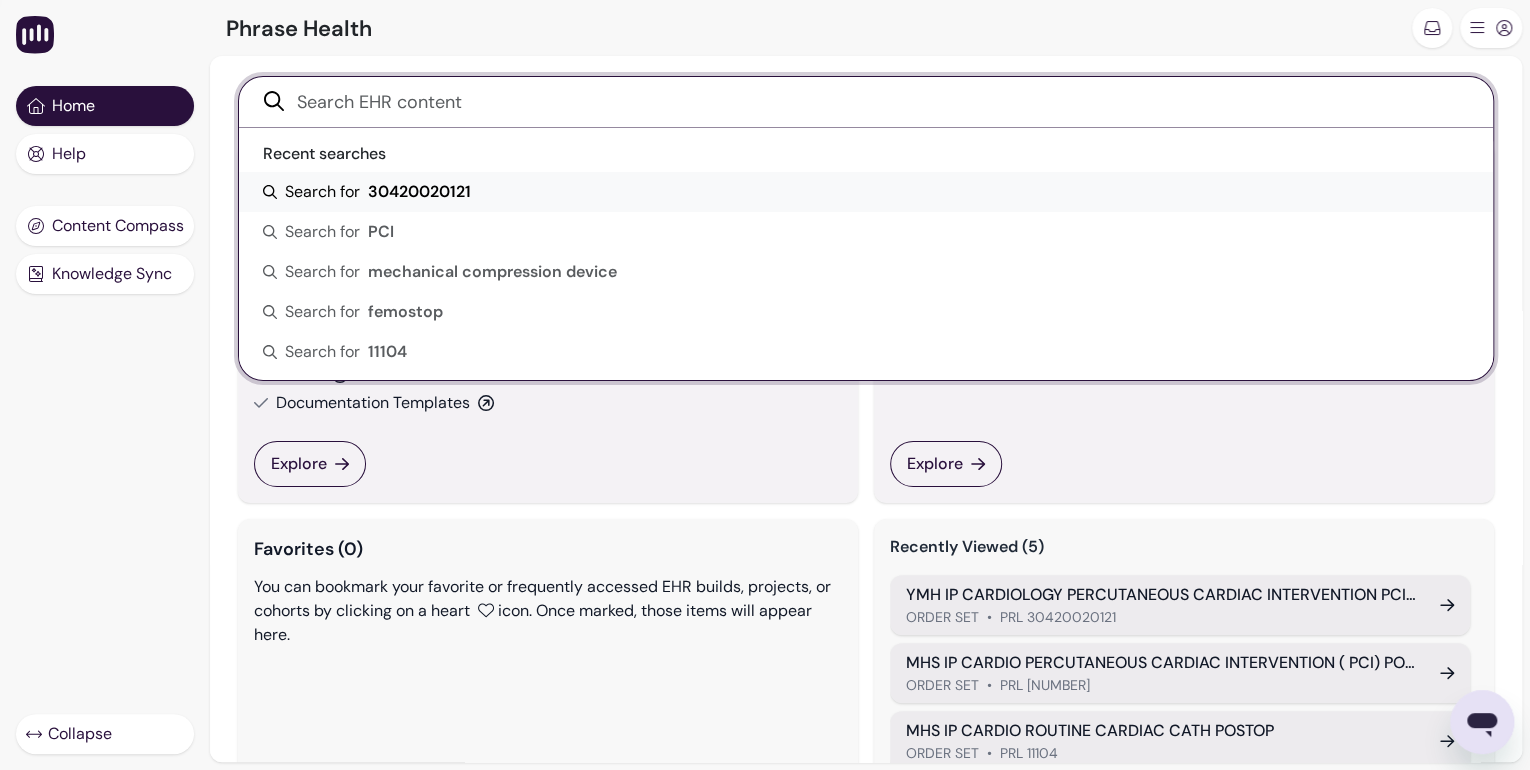 click on "30420020121" at bounding box center [419, 192] 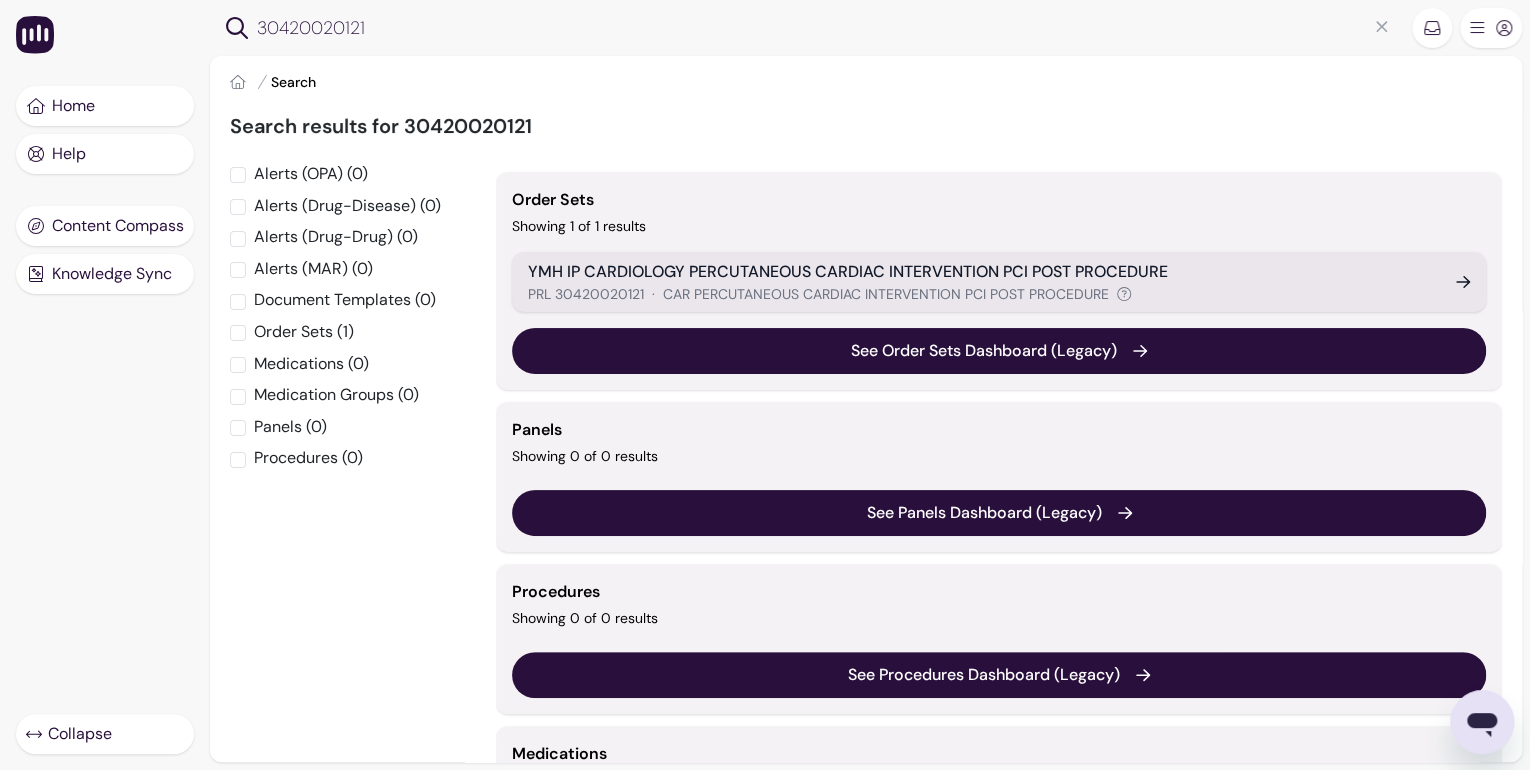 click on "30420020121" at bounding box center (827, 28) 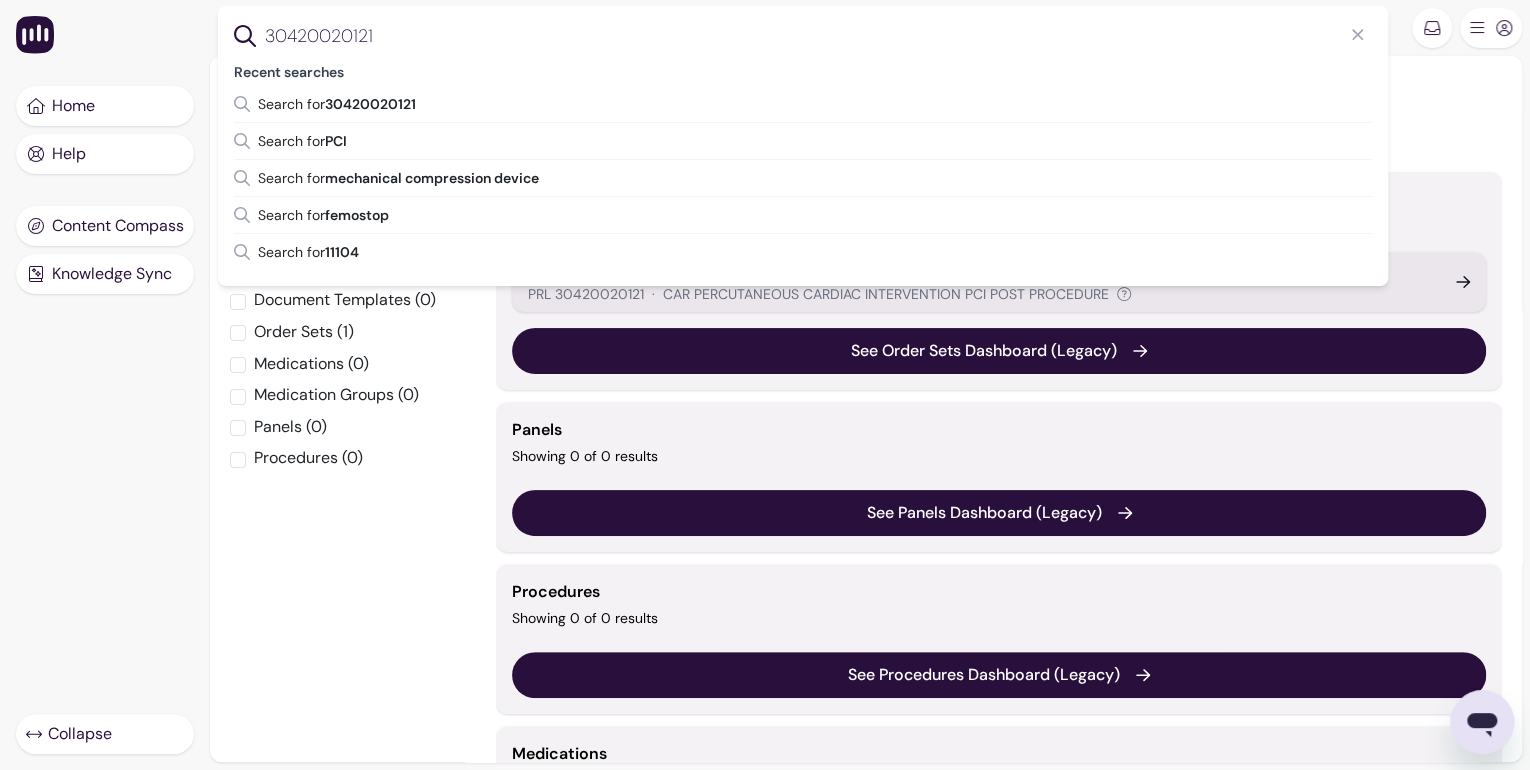 click on "30420020121" at bounding box center (819, 36) 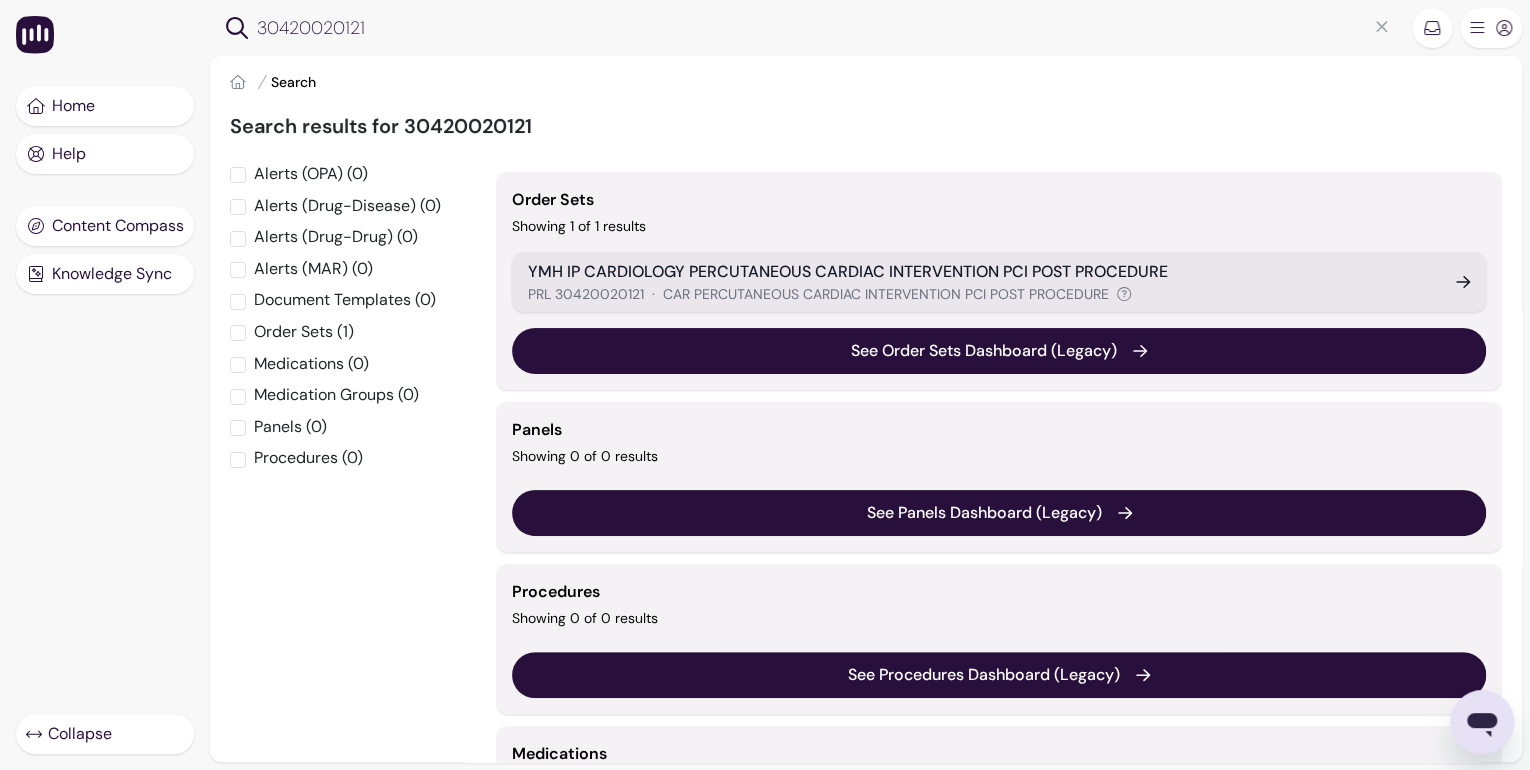 click on "30420020121" at bounding box center (827, 28) 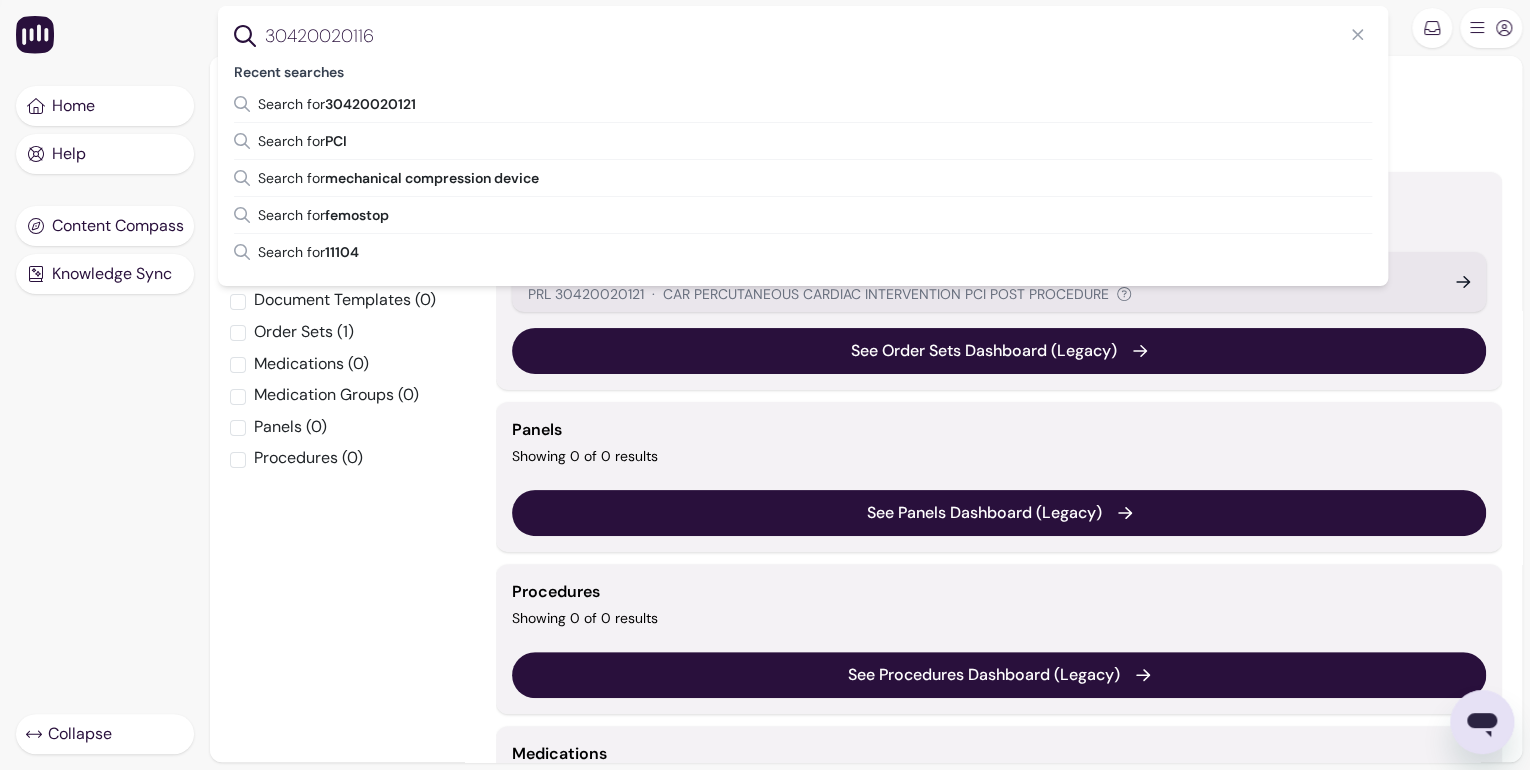 type on "30420020116" 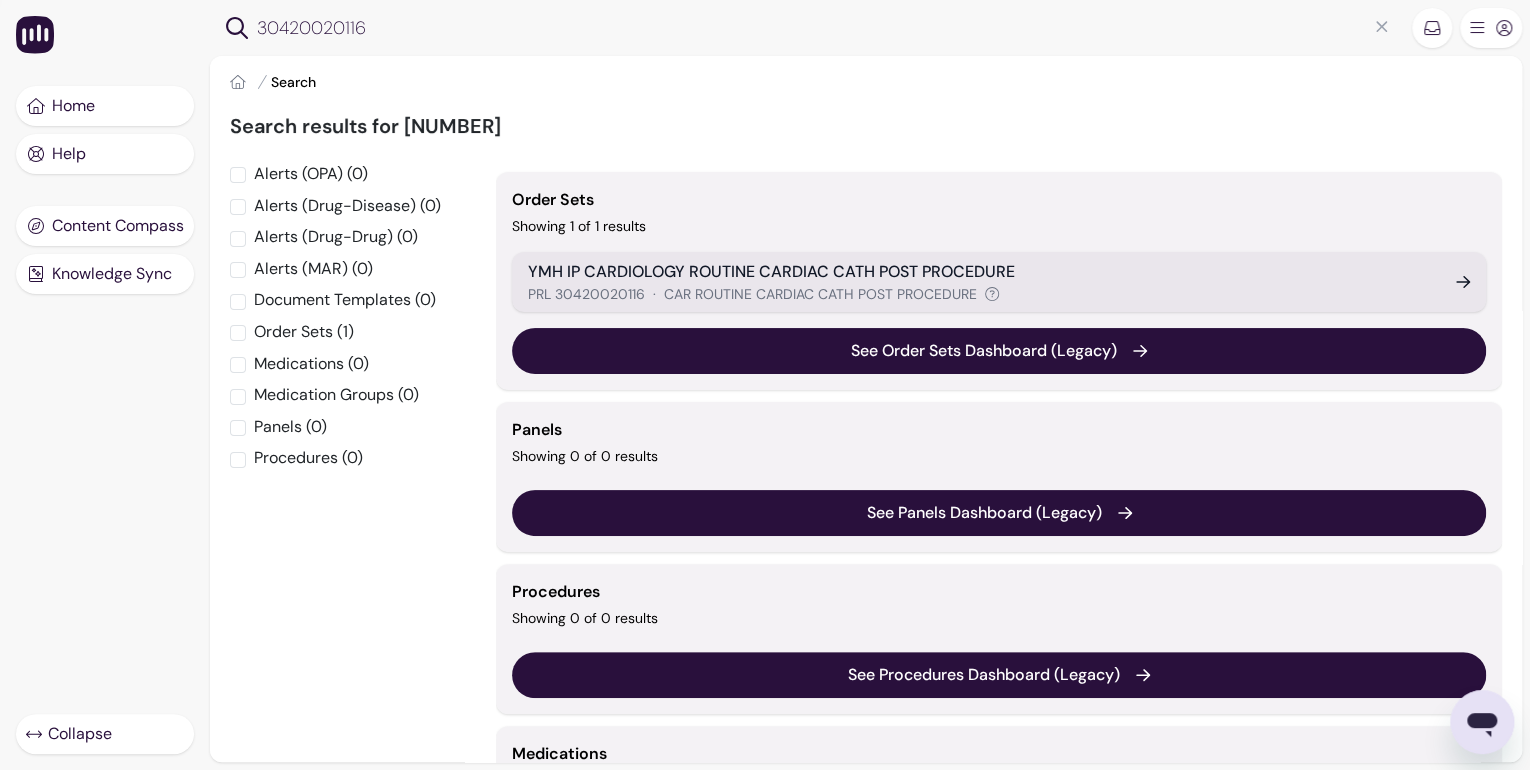 click on "YMH IP CARDIOLOGY ROUTINE CARDIAC CATH POST PROCEDURE" at bounding box center [980, 272] 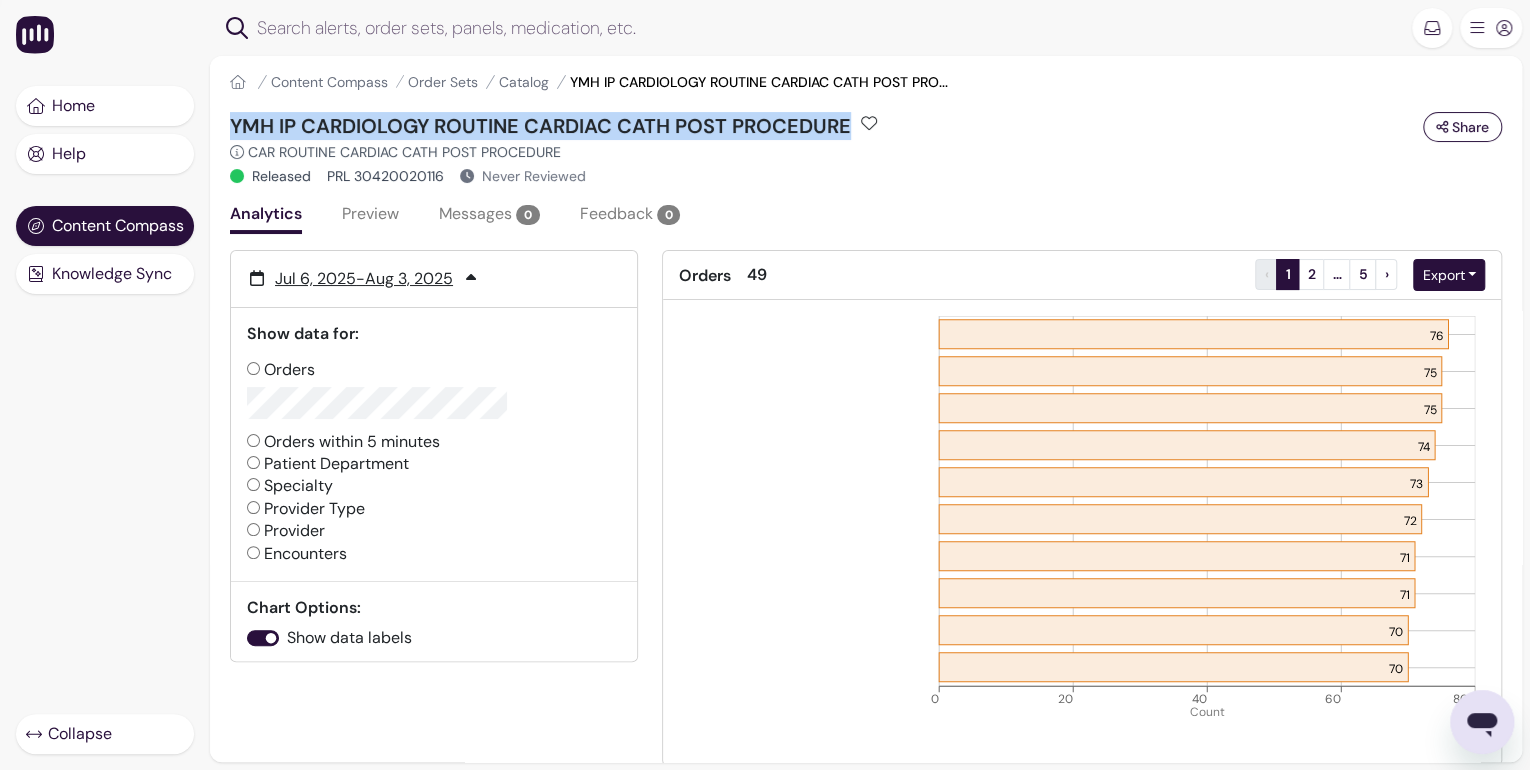 drag, startPoint x: 237, startPoint y: 123, endPoint x: 849, endPoint y: 130, distance: 612.04004 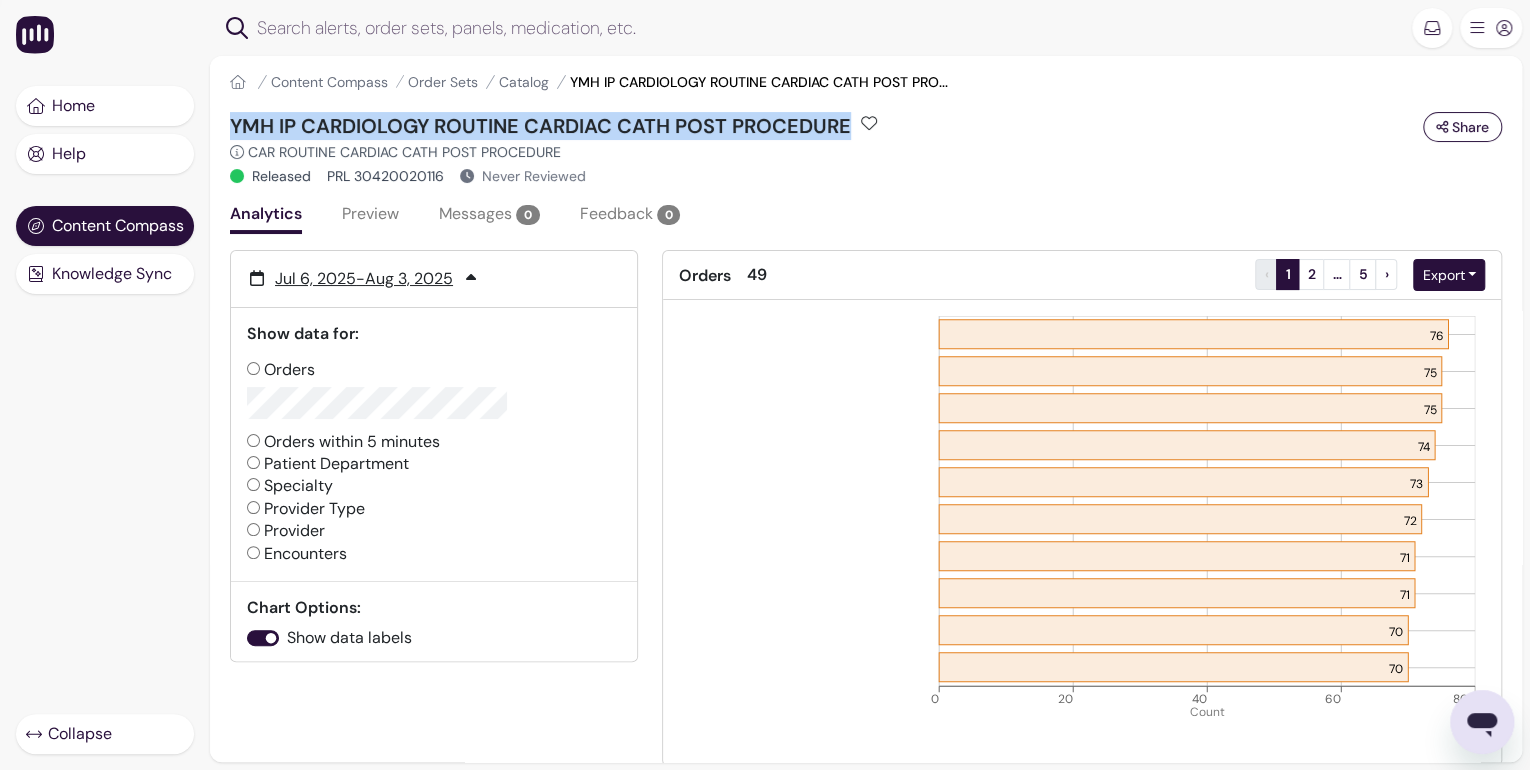click on "YMH IP CARDIOLOGY ROUTINE CARDIAC CATH POST PROCEDURE" at bounding box center [540, 126] 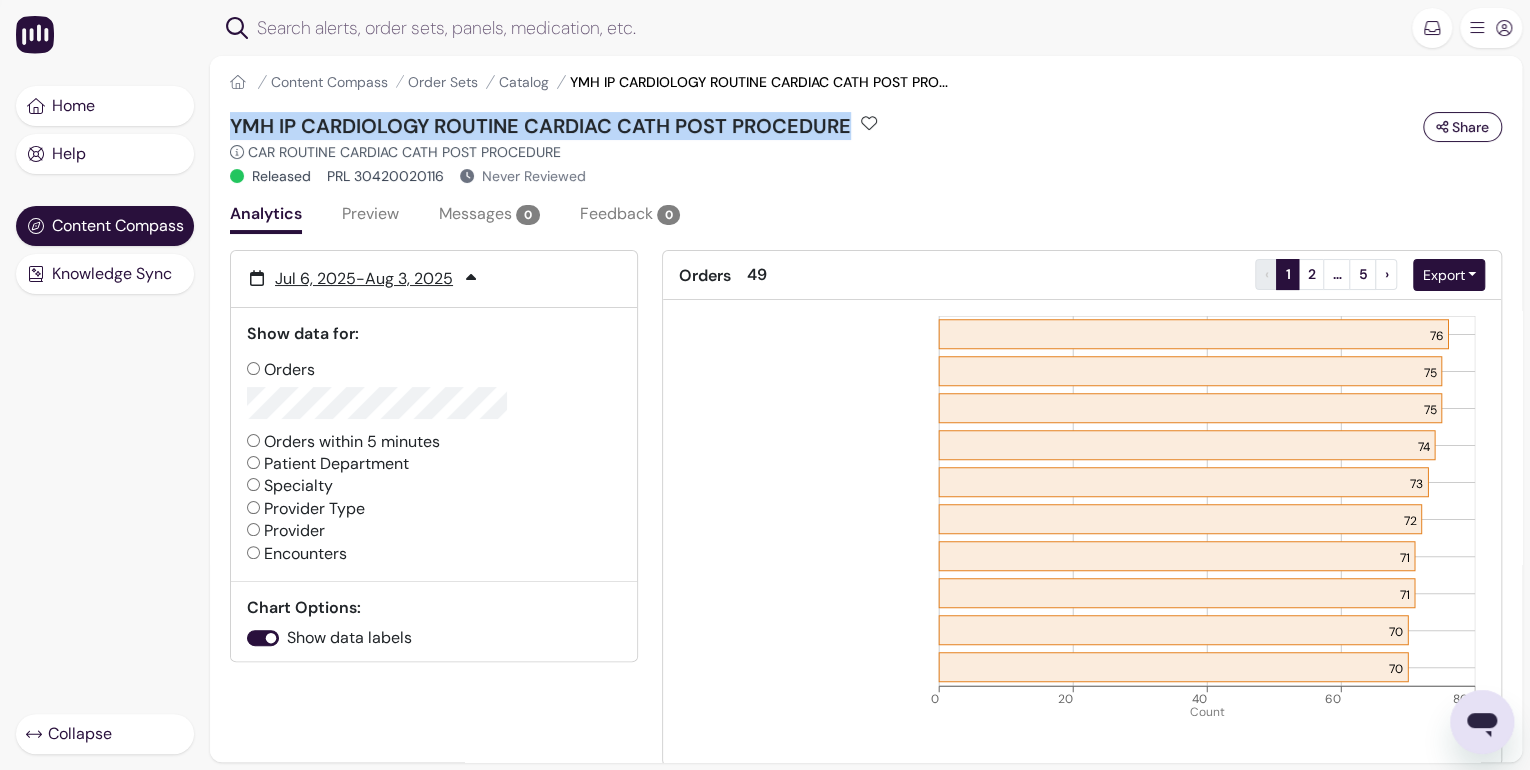 copy on "YMH IP CARDIOLOGY ROUTINE CARDIAC CATH POST PROCEDURE" 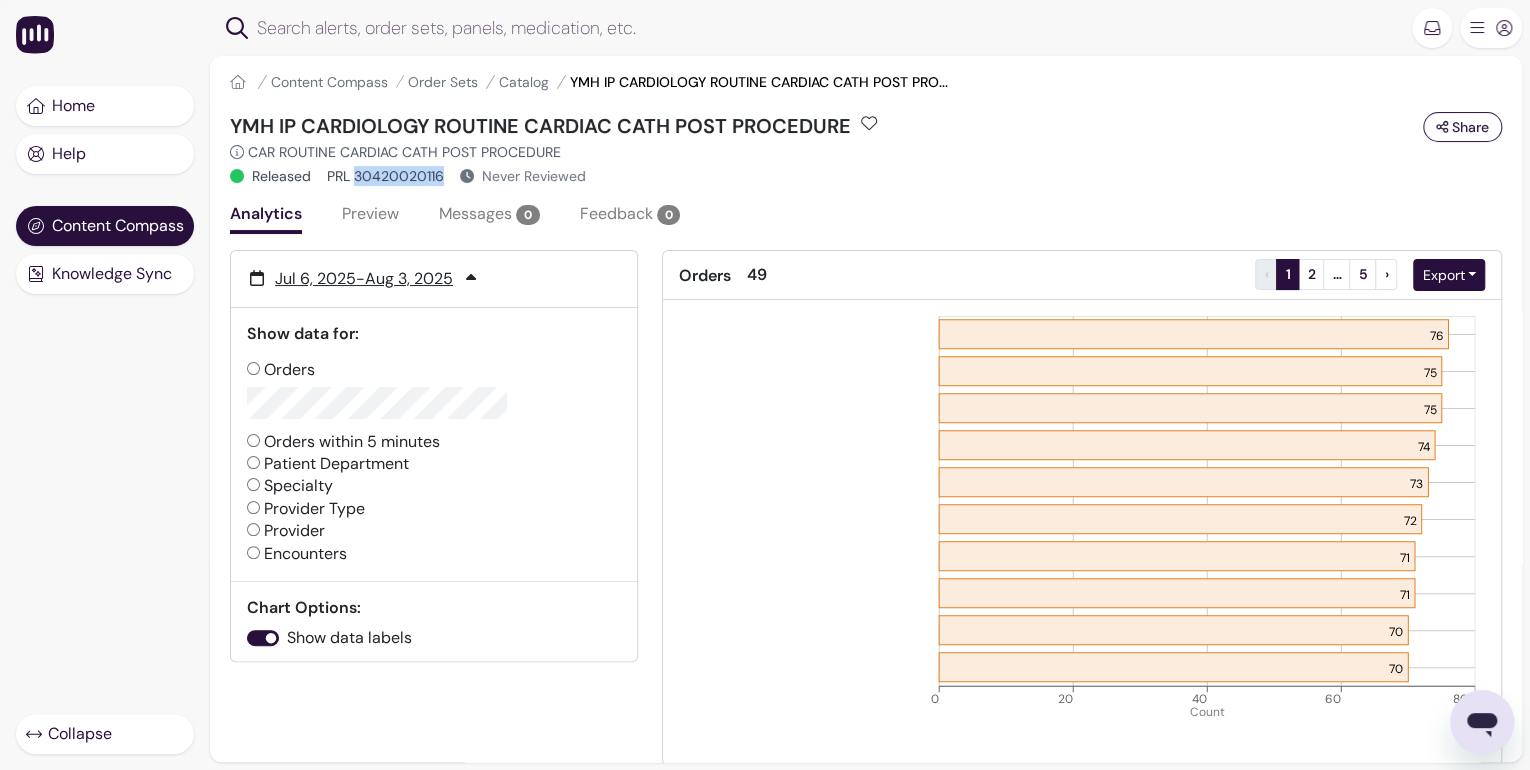 drag, startPoint x: 360, startPoint y: 173, endPoint x: 444, endPoint y: 176, distance: 84.05355 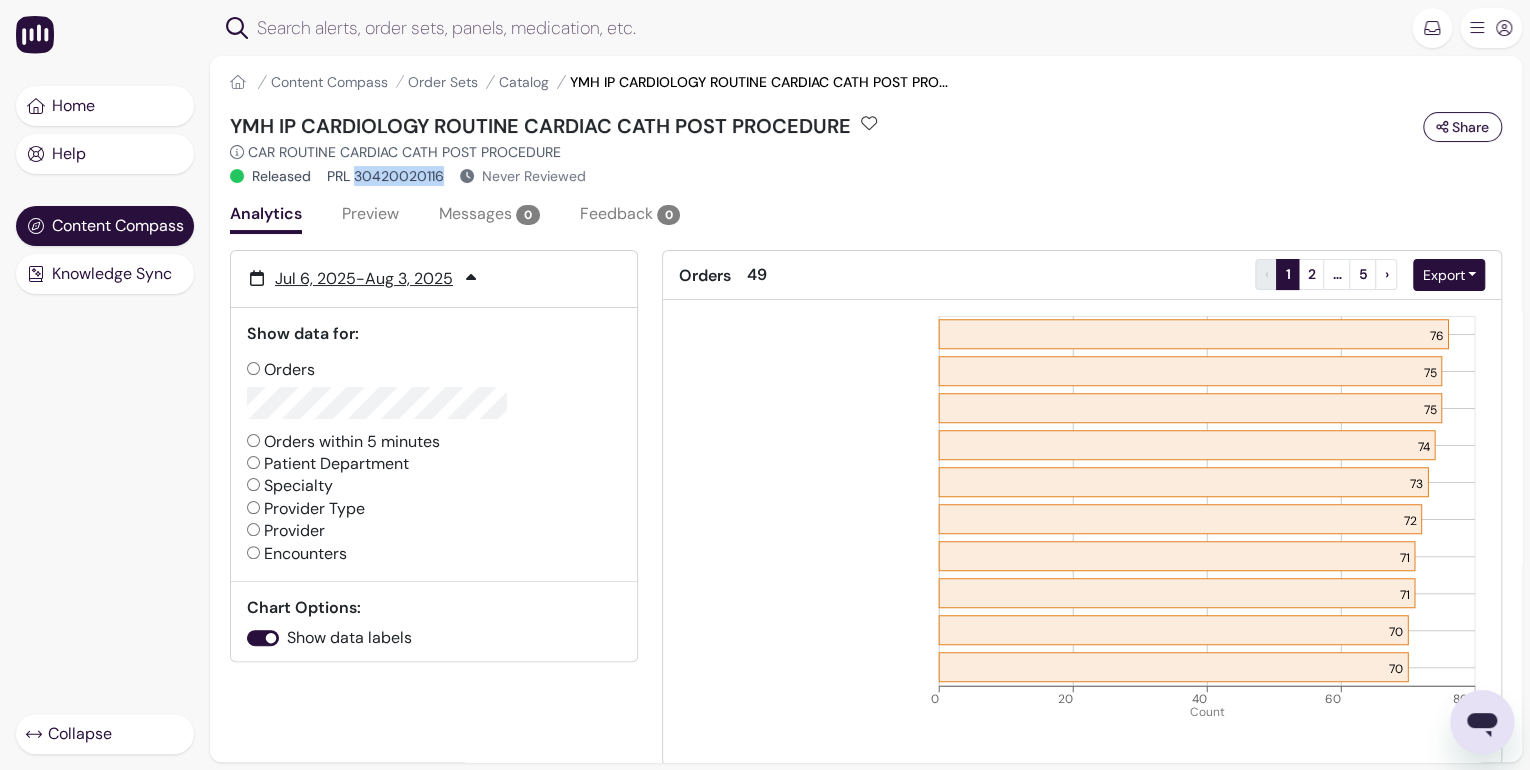 click on "PRL   30420020116" at bounding box center [385, 176] 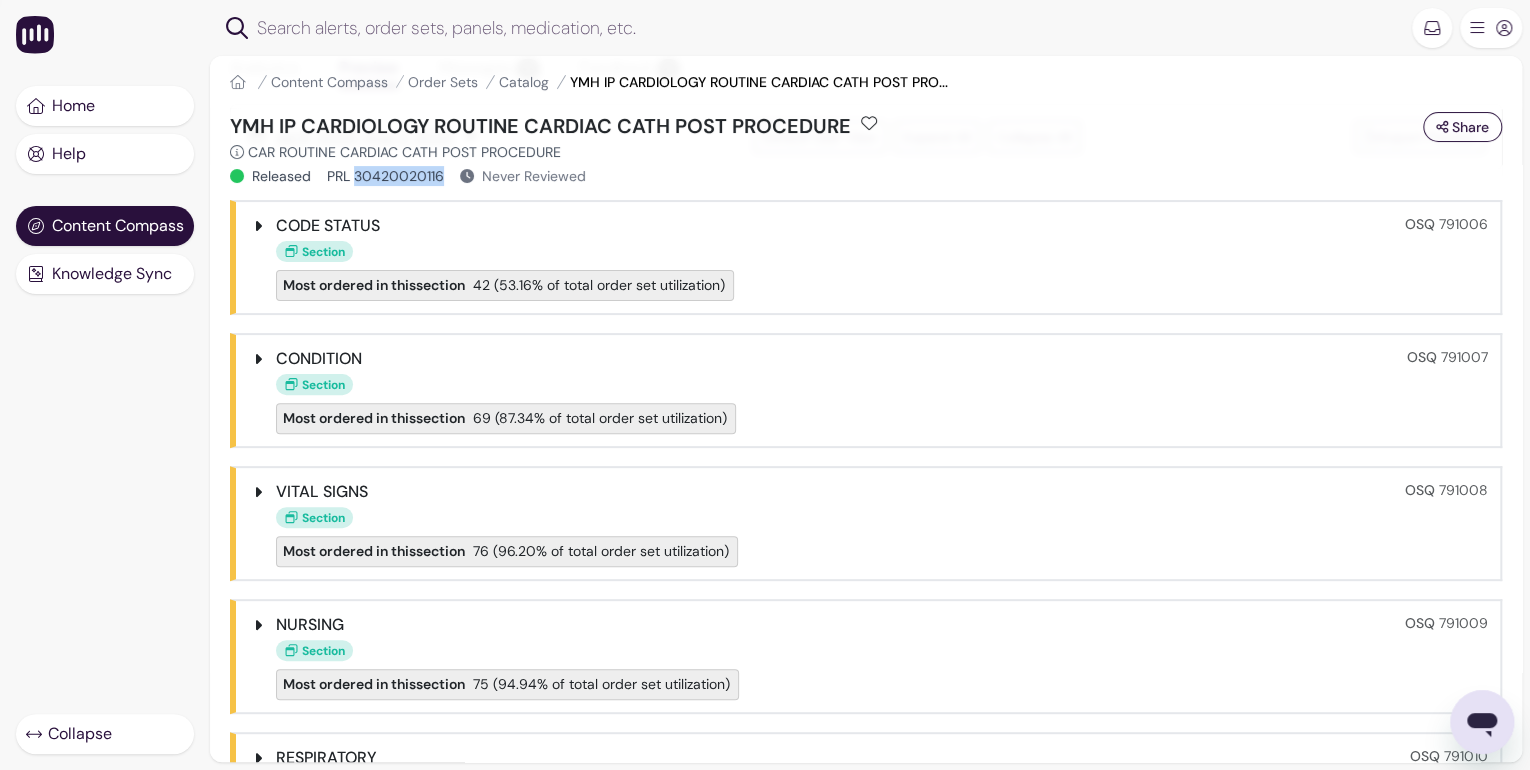 scroll, scrollTop: 324, scrollLeft: 0, axis: vertical 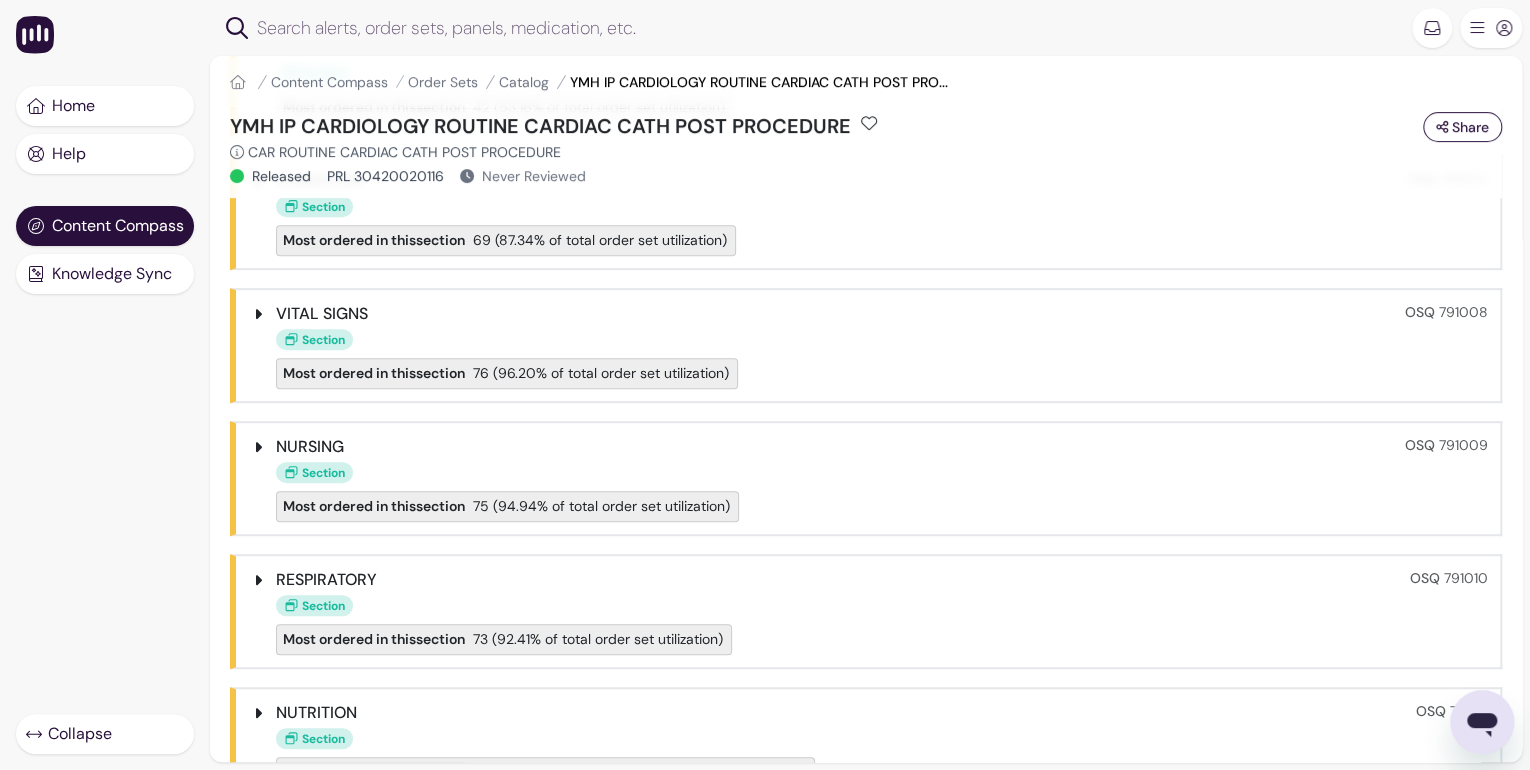 click 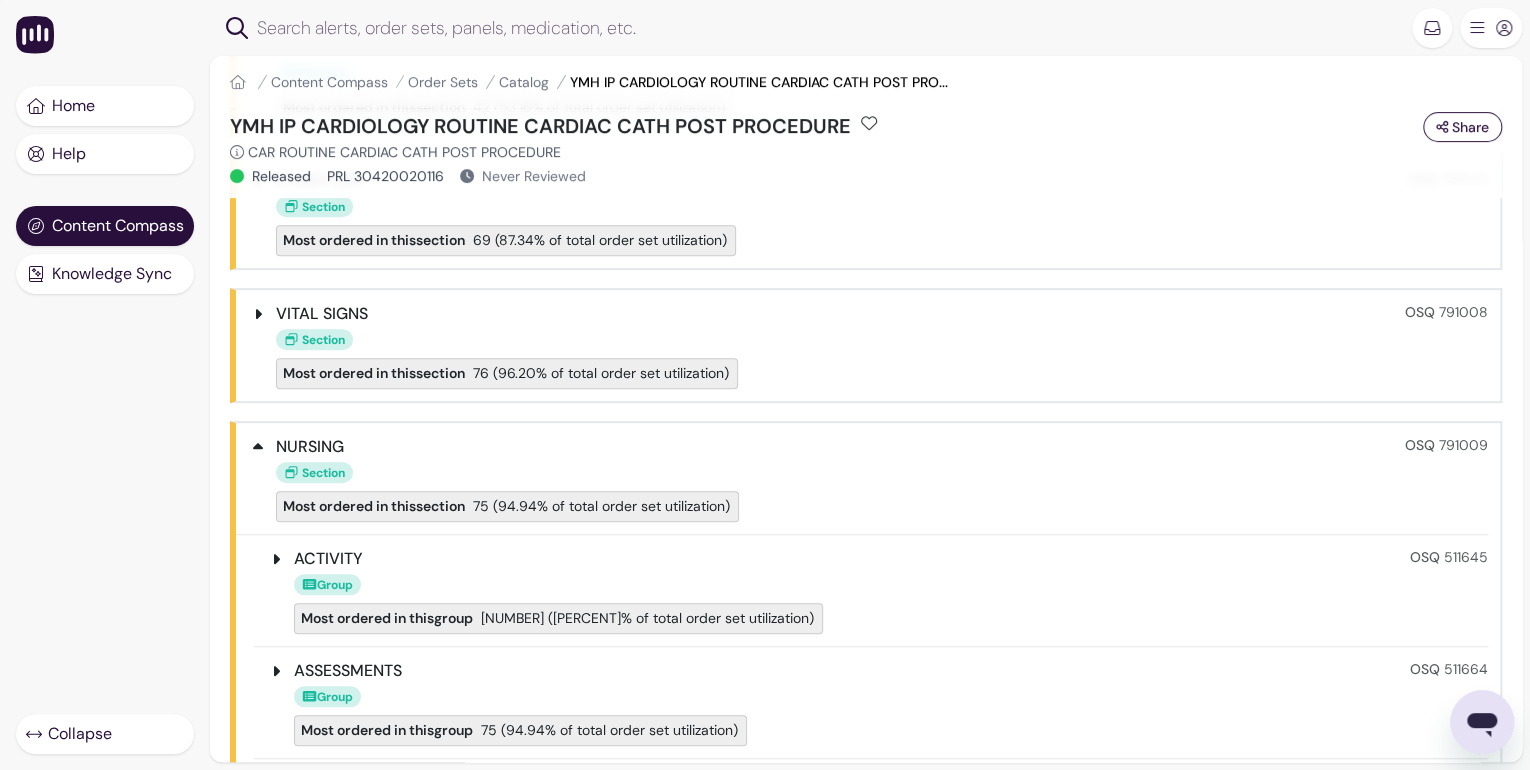scroll, scrollTop: 644, scrollLeft: 0, axis: vertical 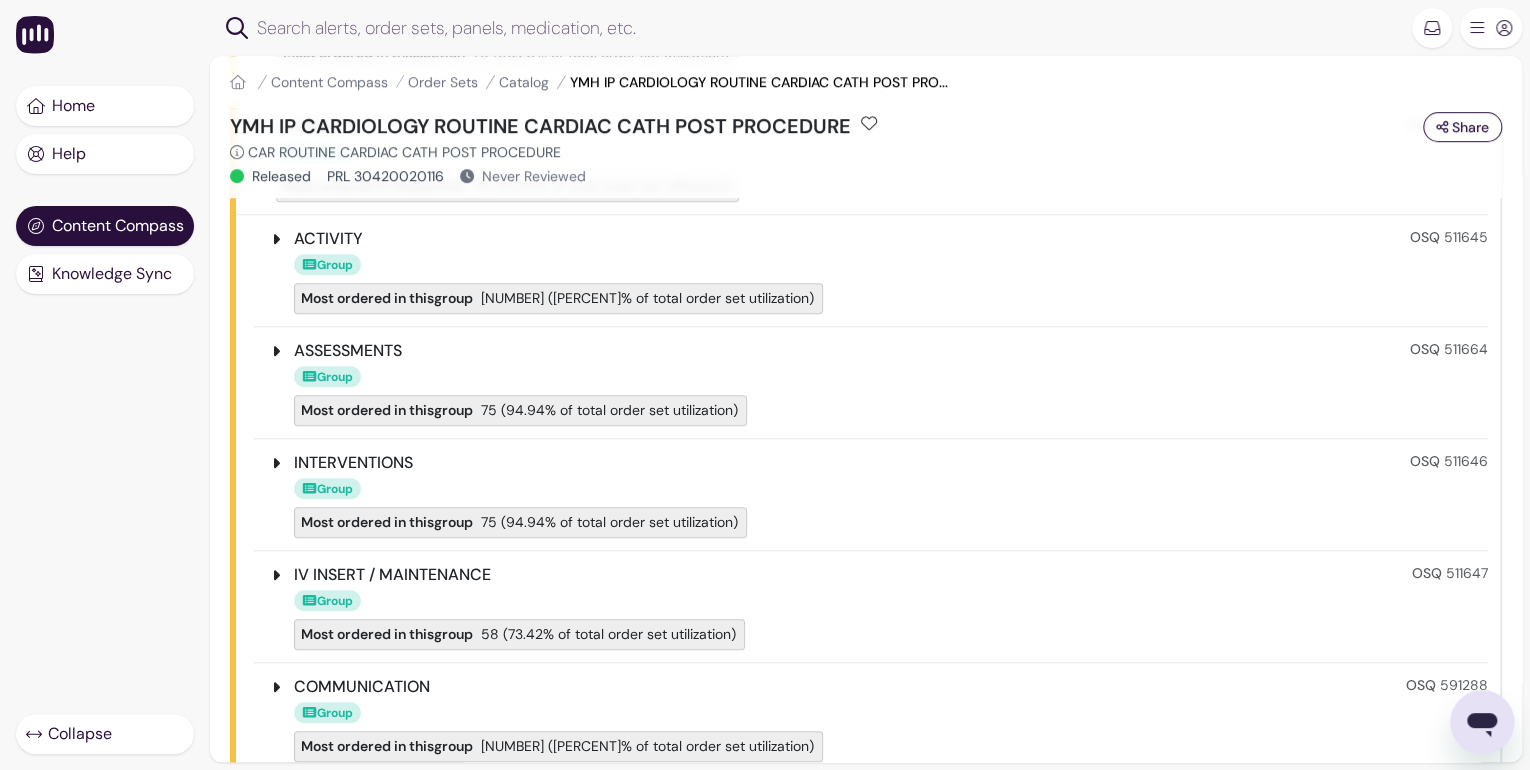click 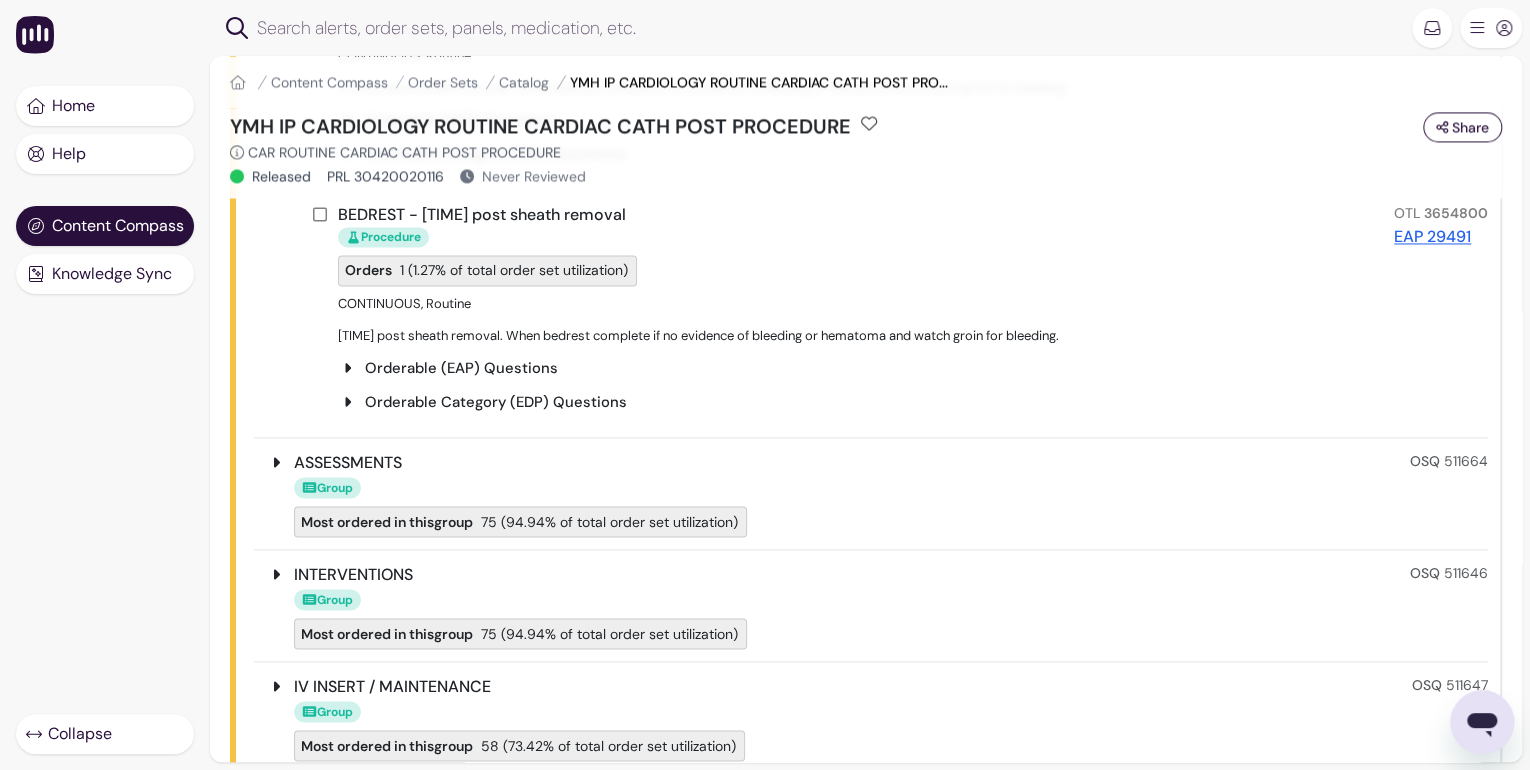 scroll, scrollTop: 1924, scrollLeft: 0, axis: vertical 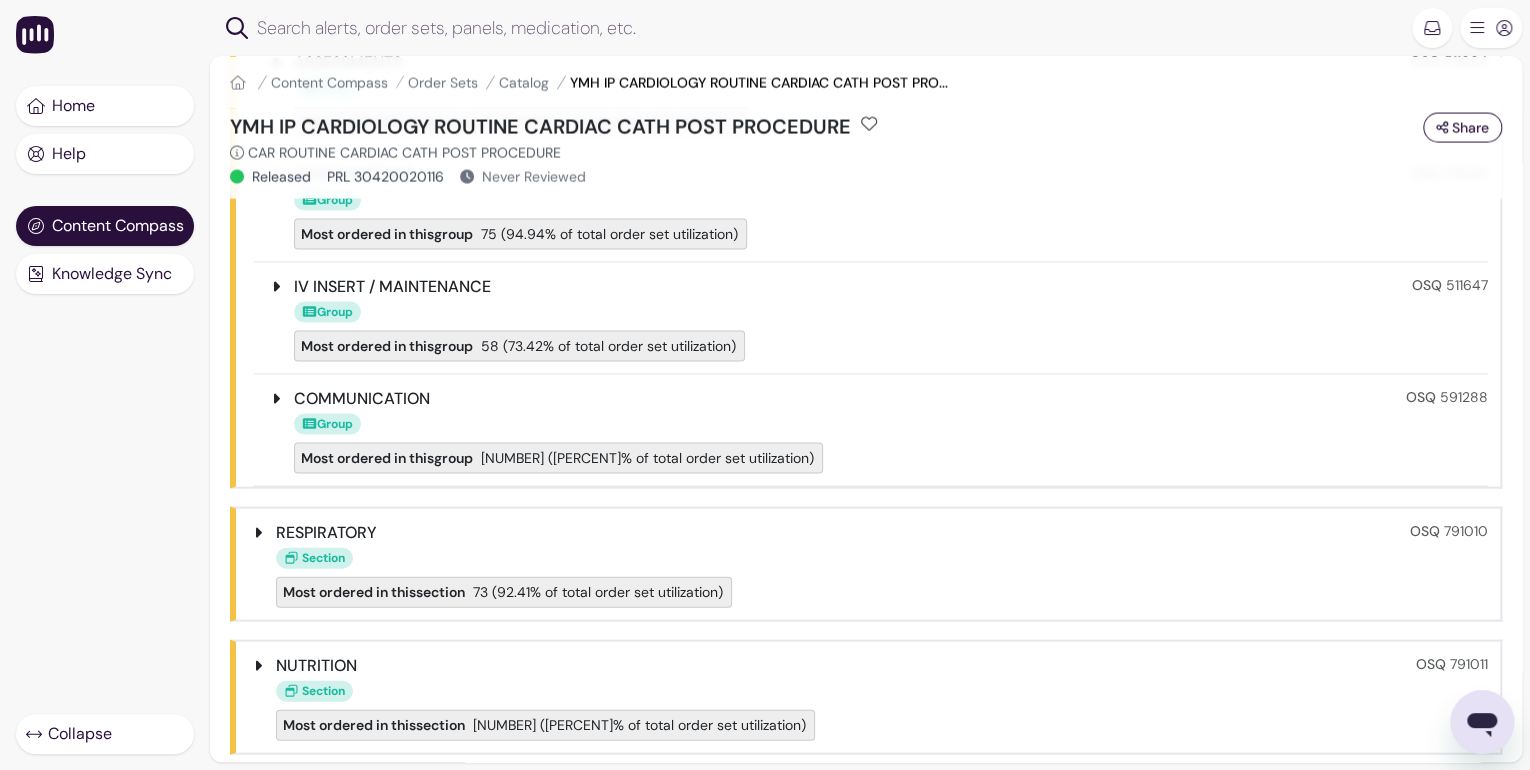 click 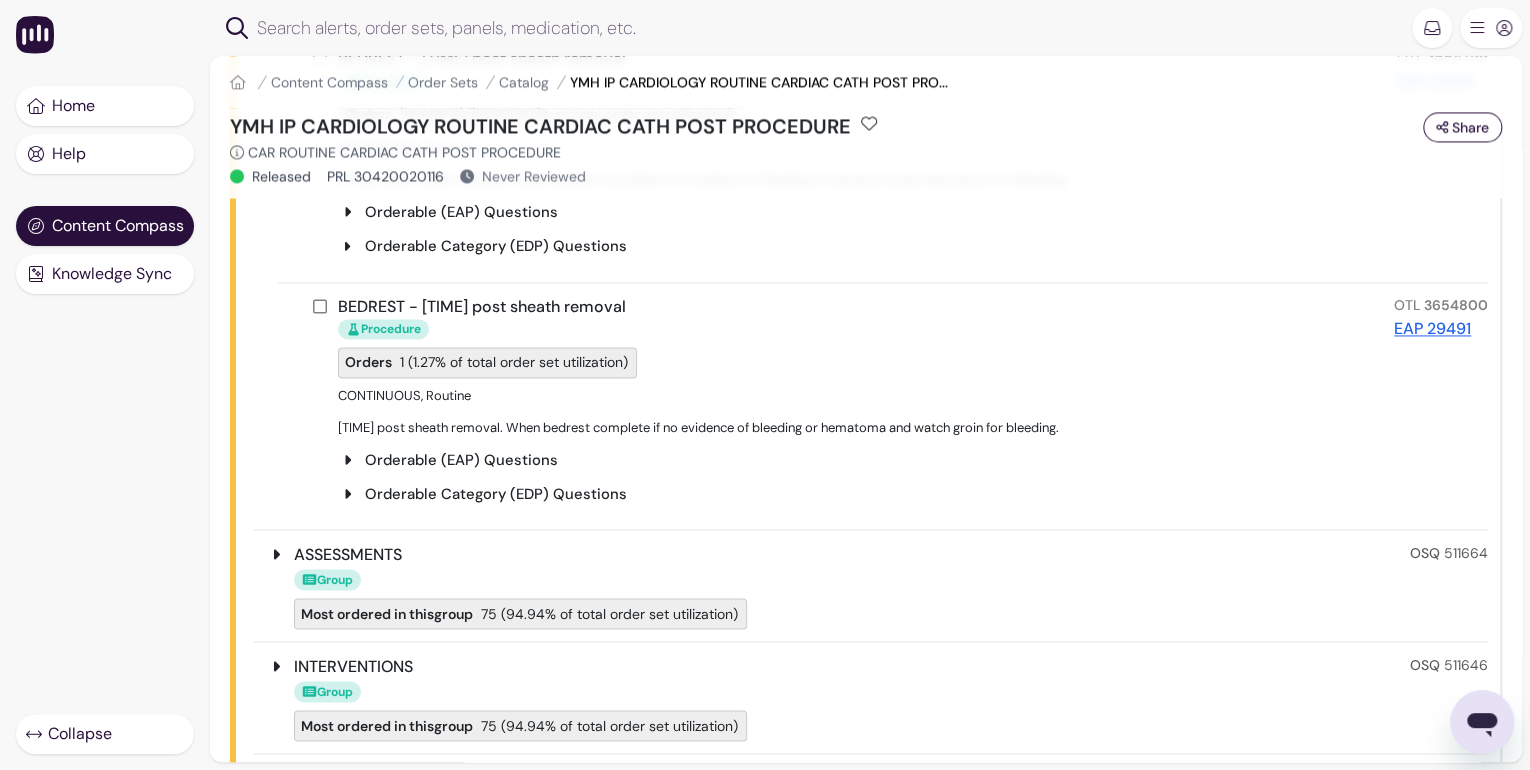 scroll, scrollTop: 1204, scrollLeft: 0, axis: vertical 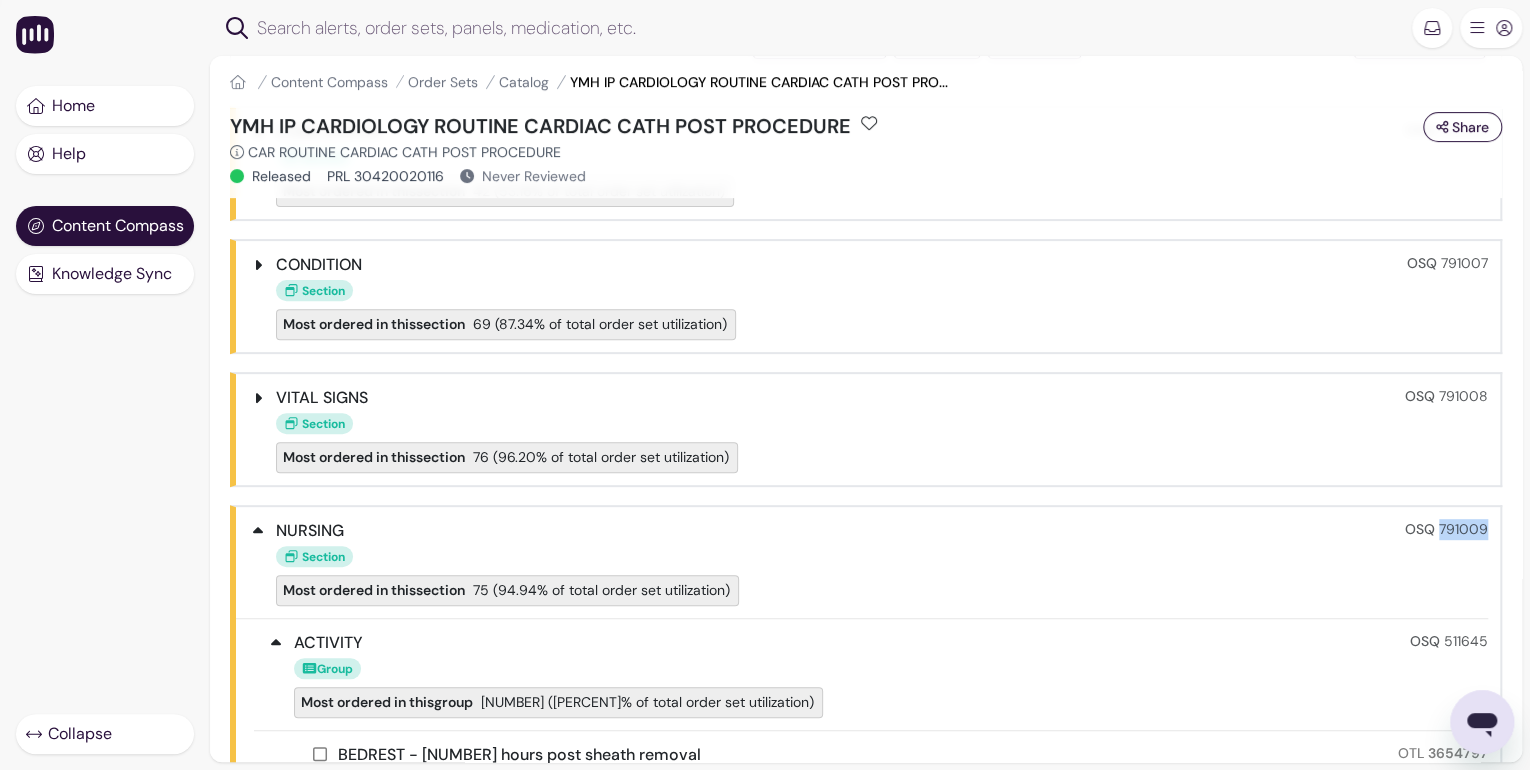 drag, startPoint x: 1429, startPoint y: 530, endPoint x: 1475, endPoint y: 534, distance: 46.173584 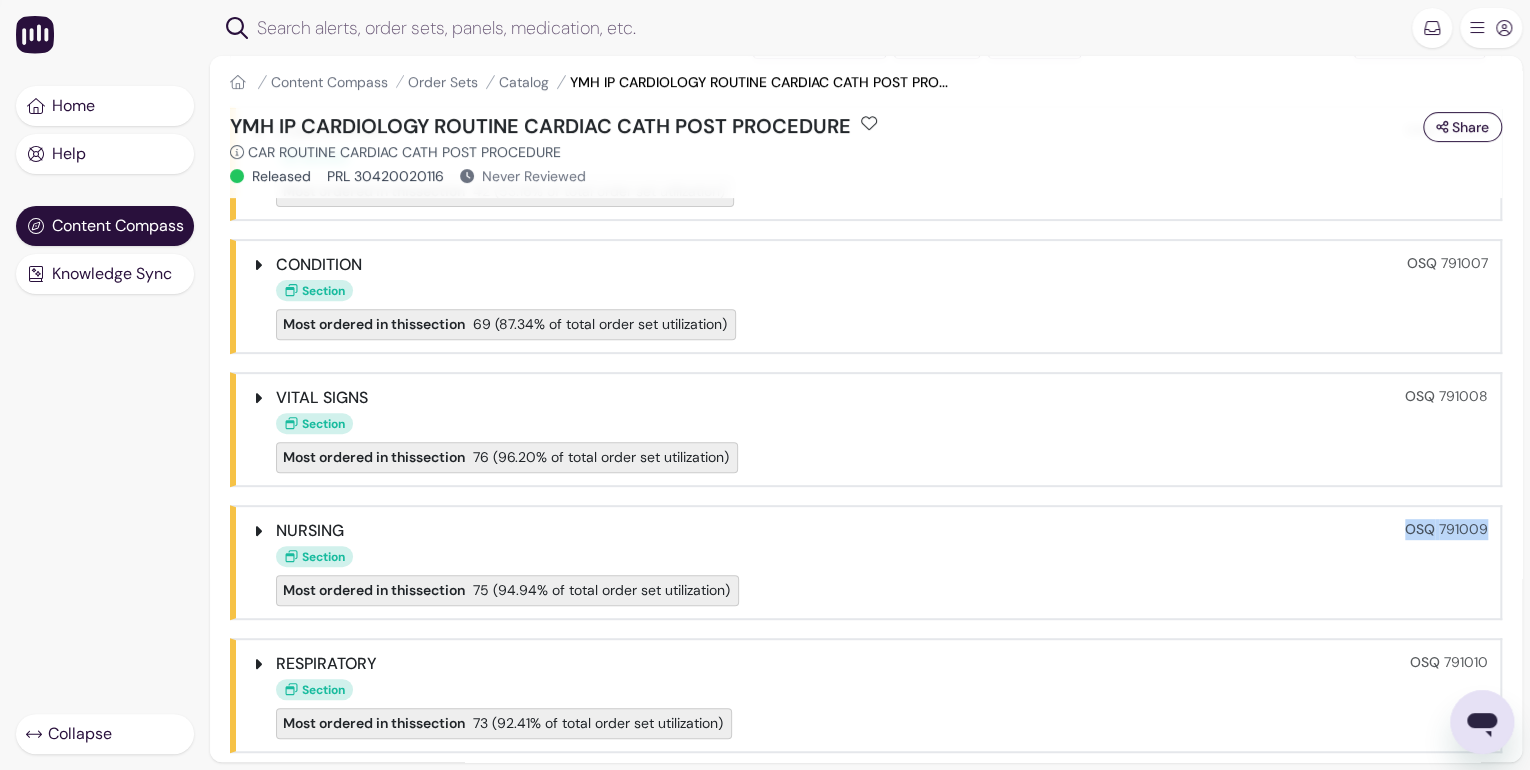 click on "OSQ   791009" at bounding box center [1446, 562] 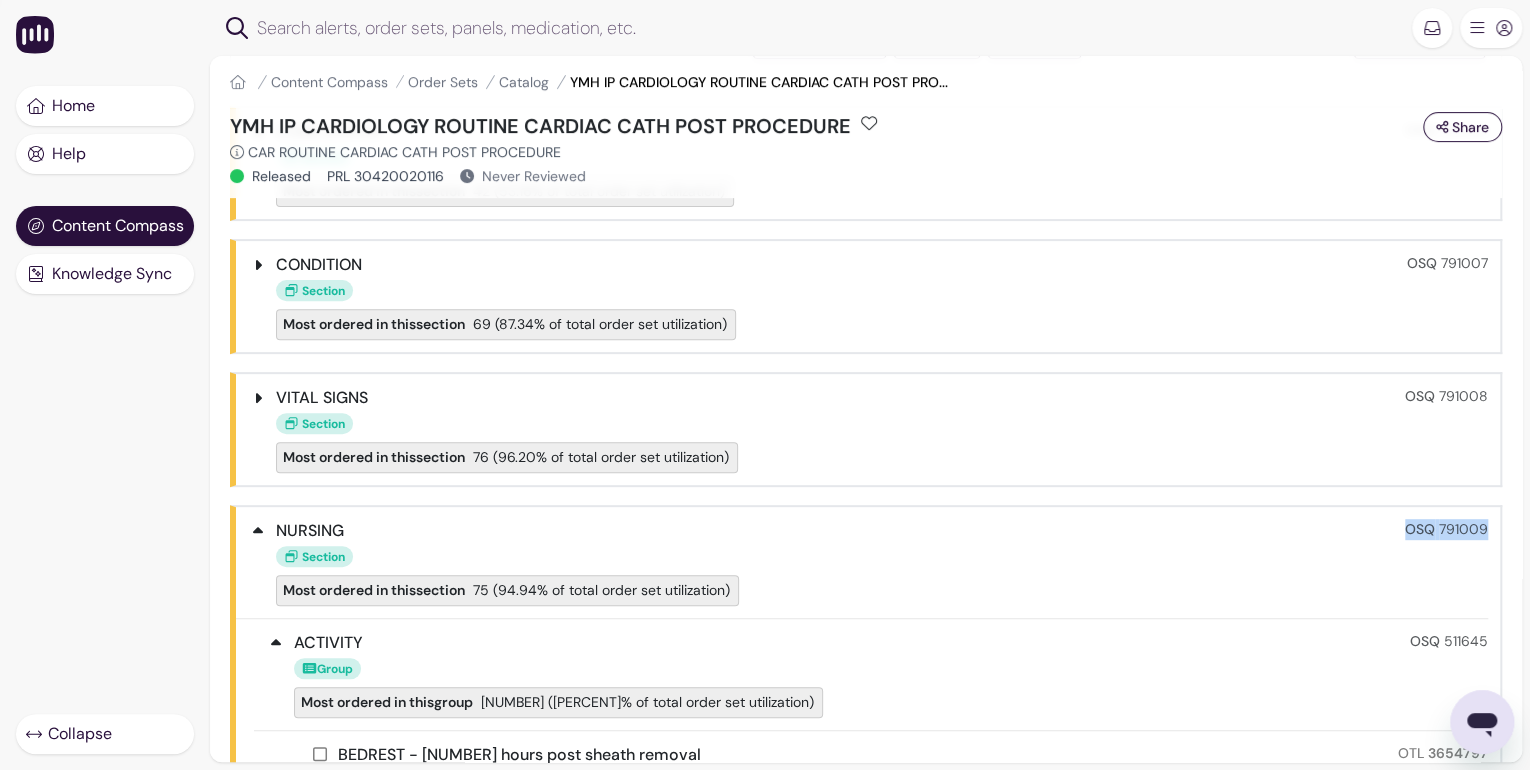 copy on "OSQ   791009" 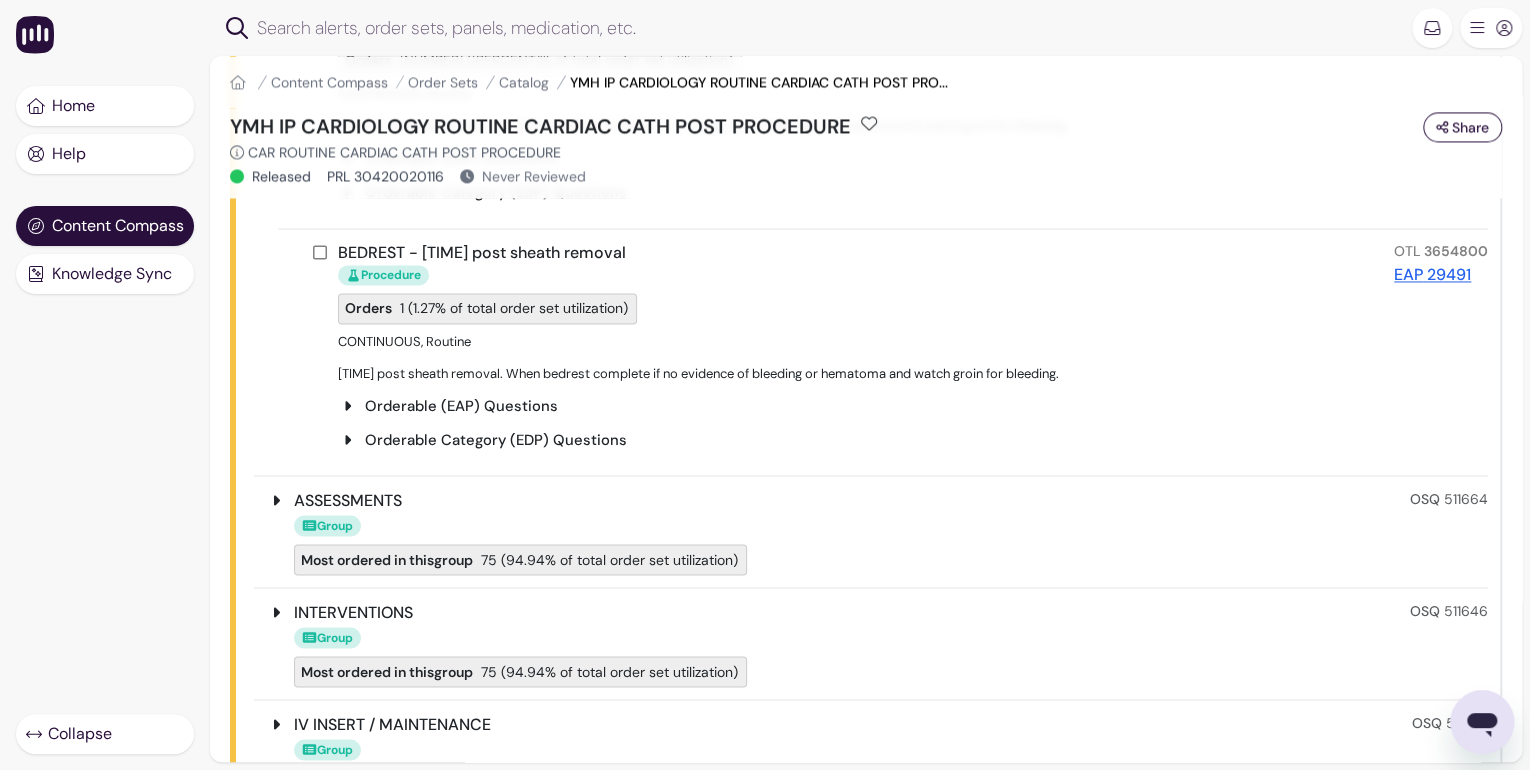 scroll, scrollTop: 1600, scrollLeft: 0, axis: vertical 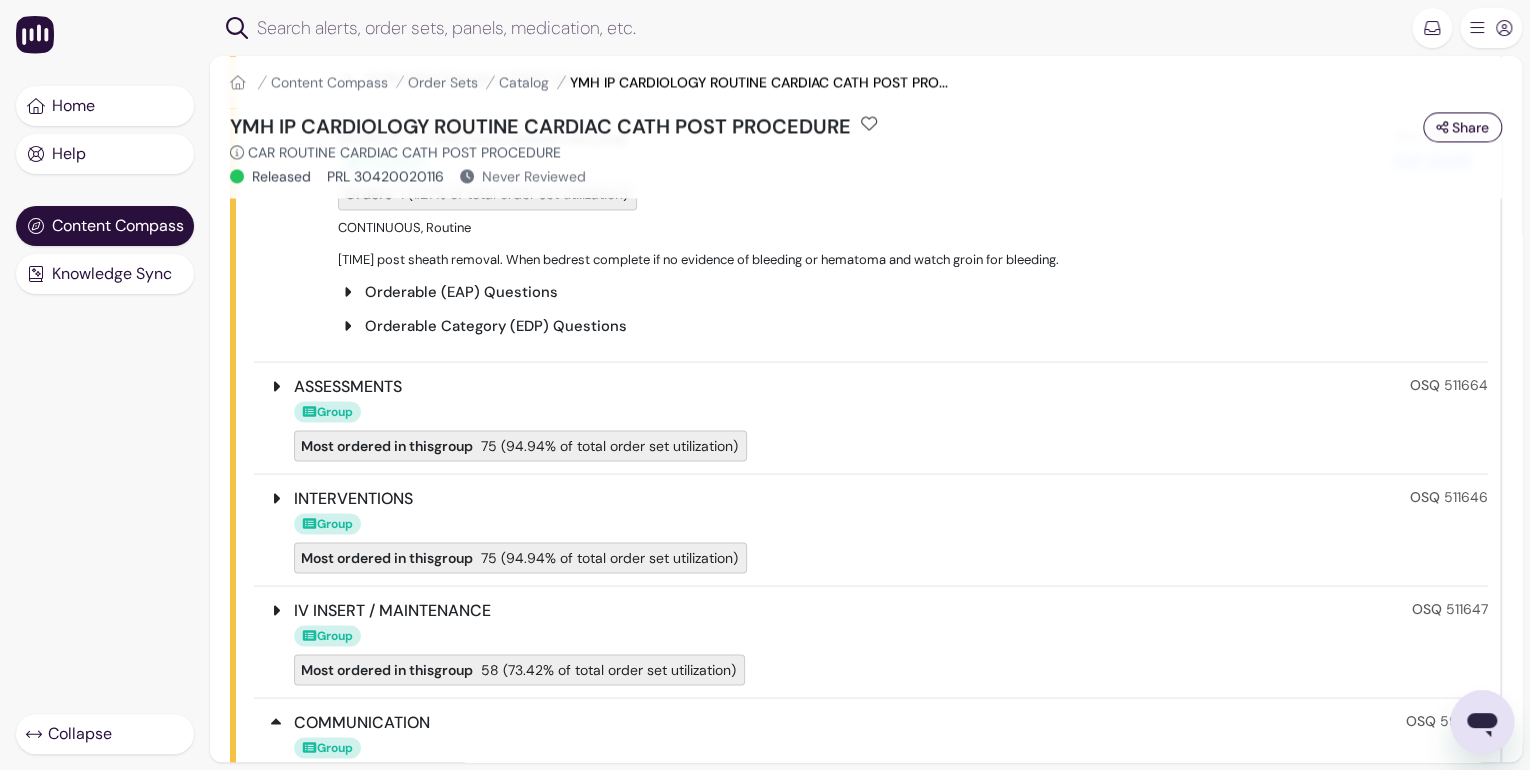 click 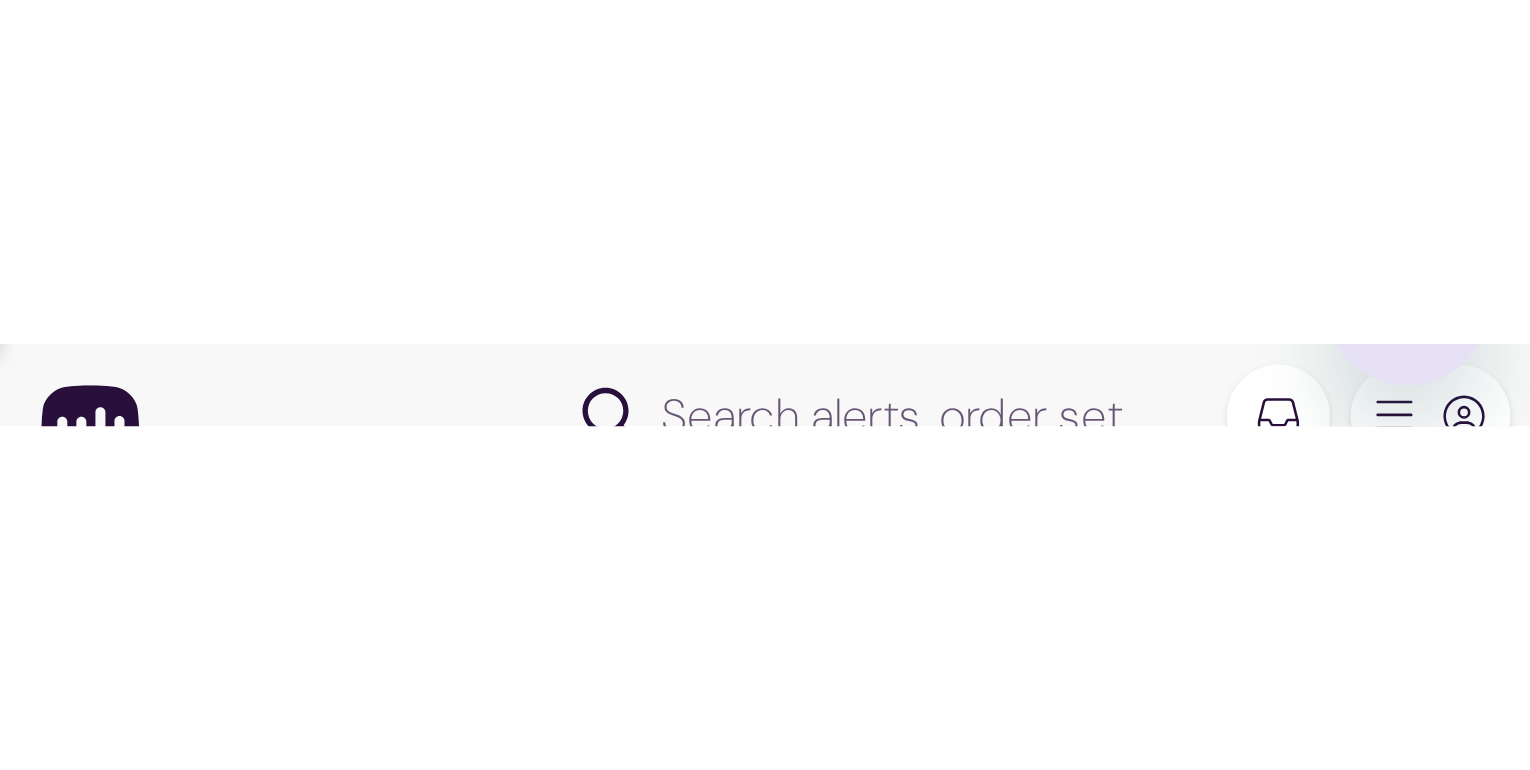 scroll, scrollTop: 8588, scrollLeft: 0, axis: vertical 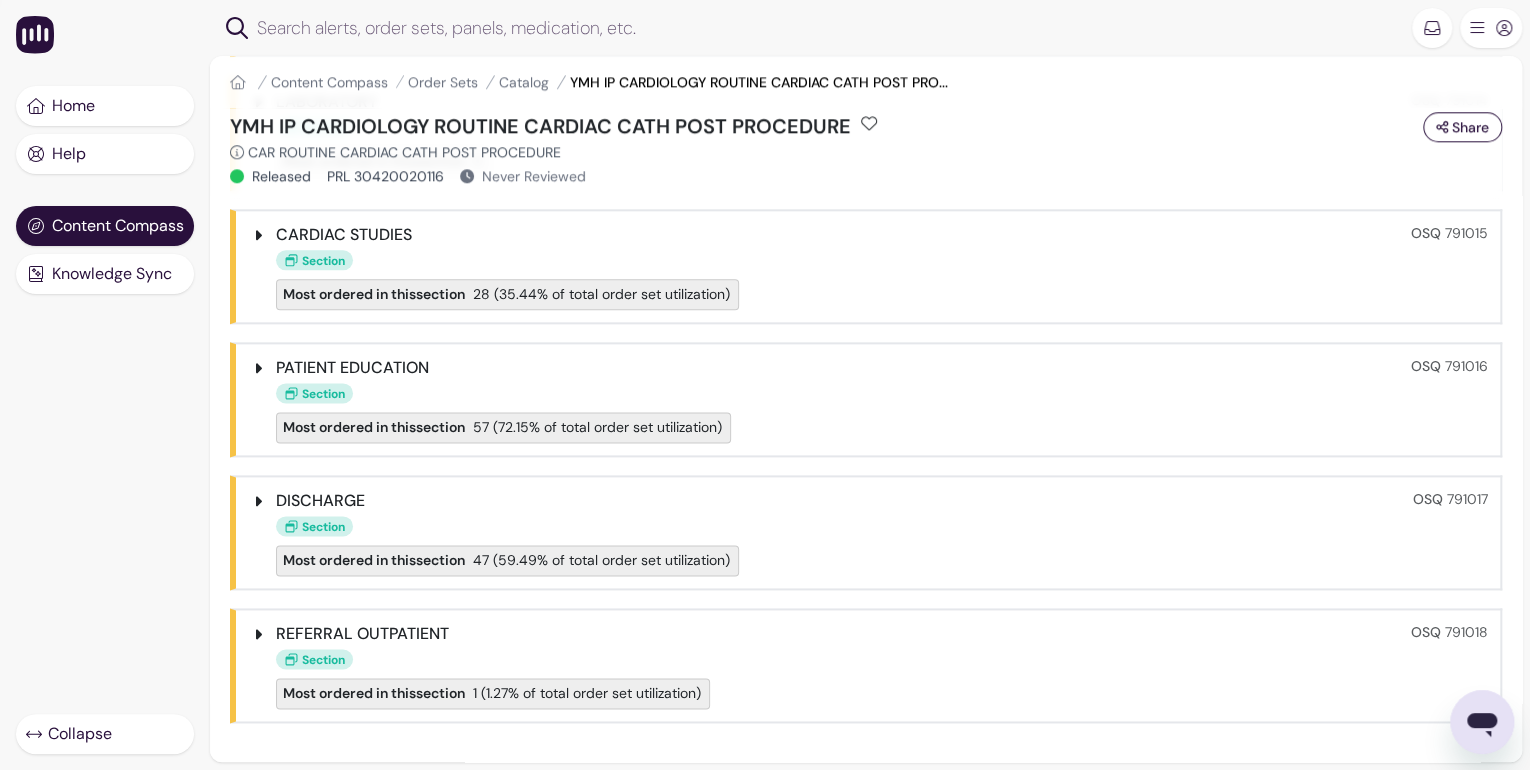 click 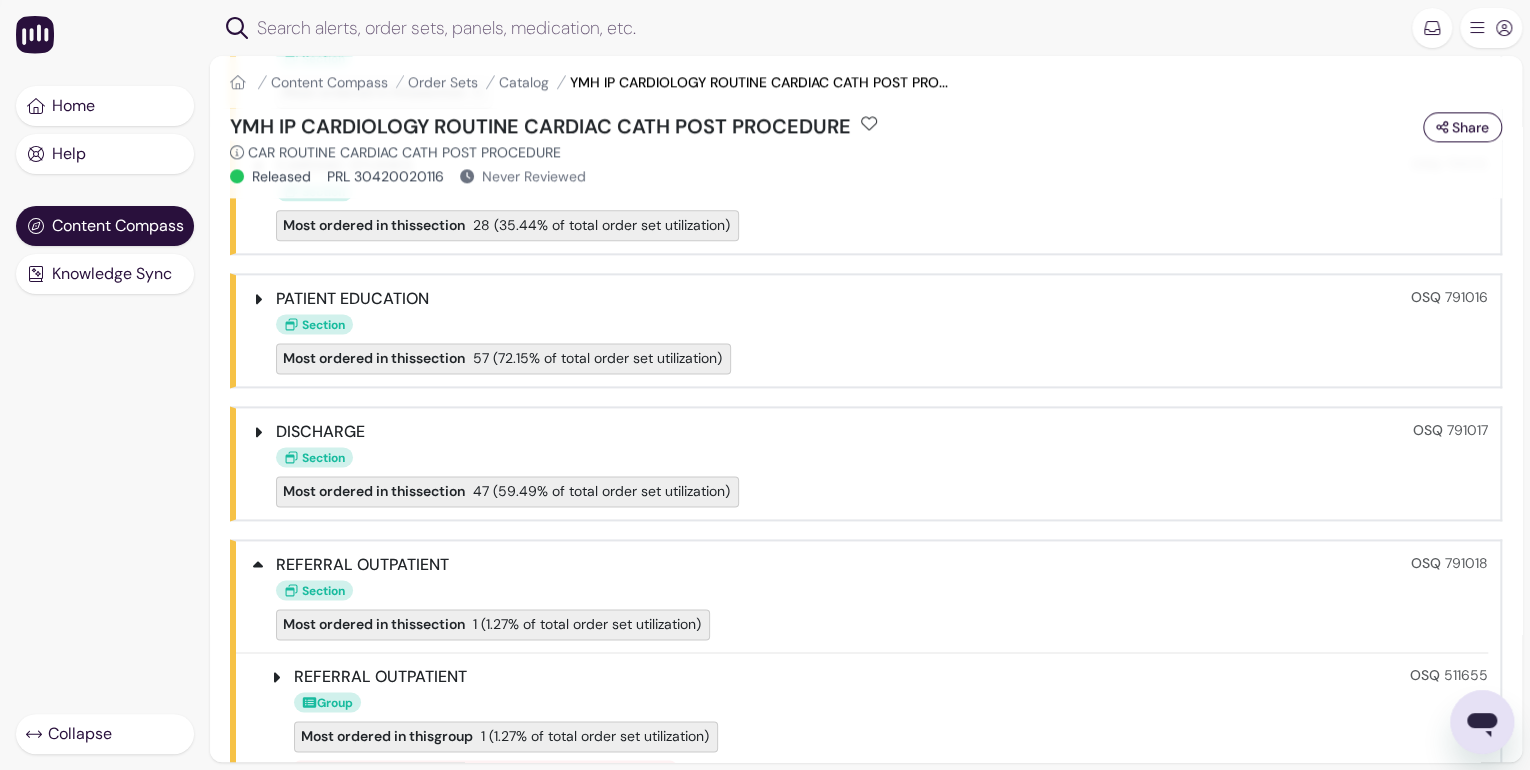 scroll, scrollTop: 5079, scrollLeft: 0, axis: vertical 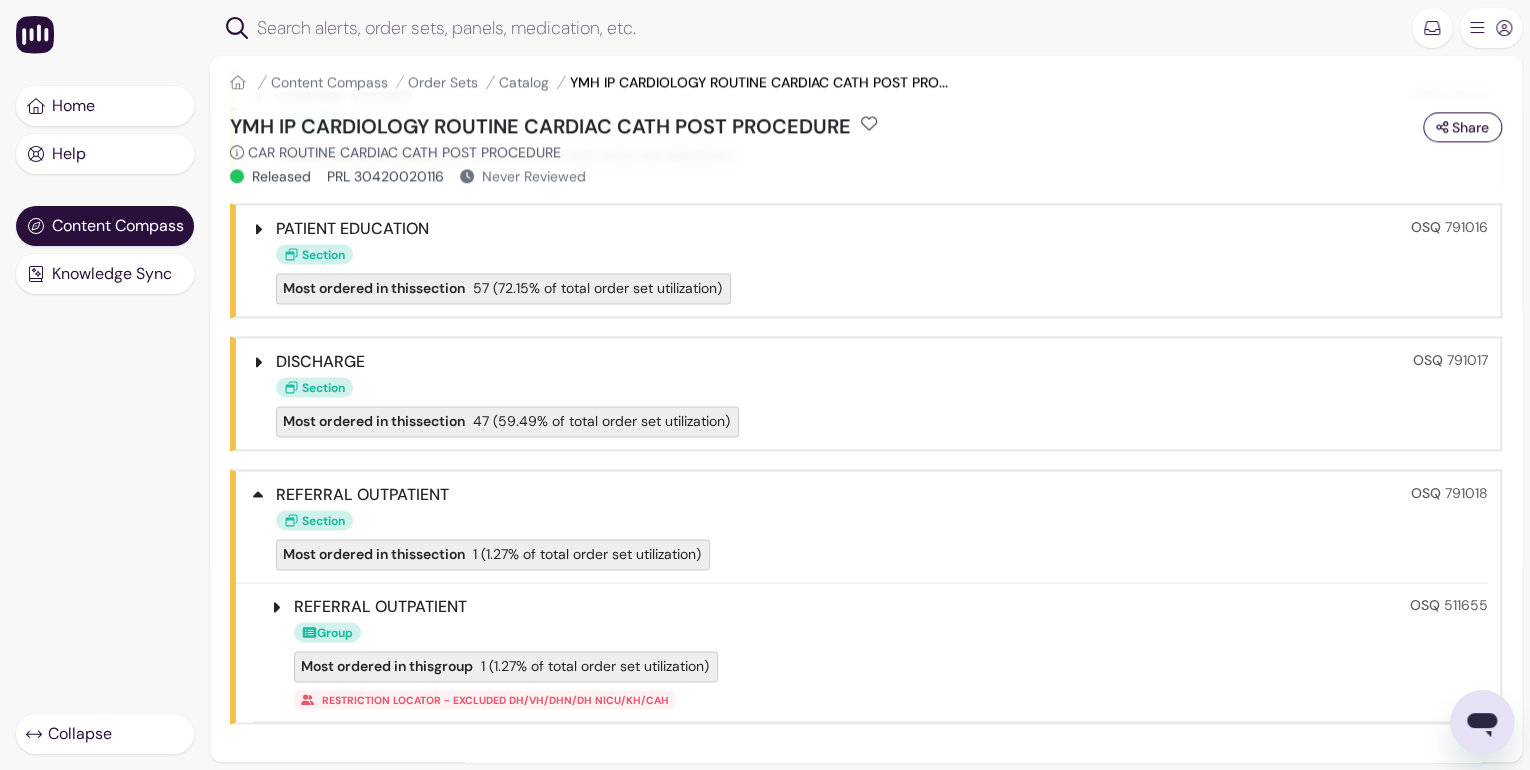 click 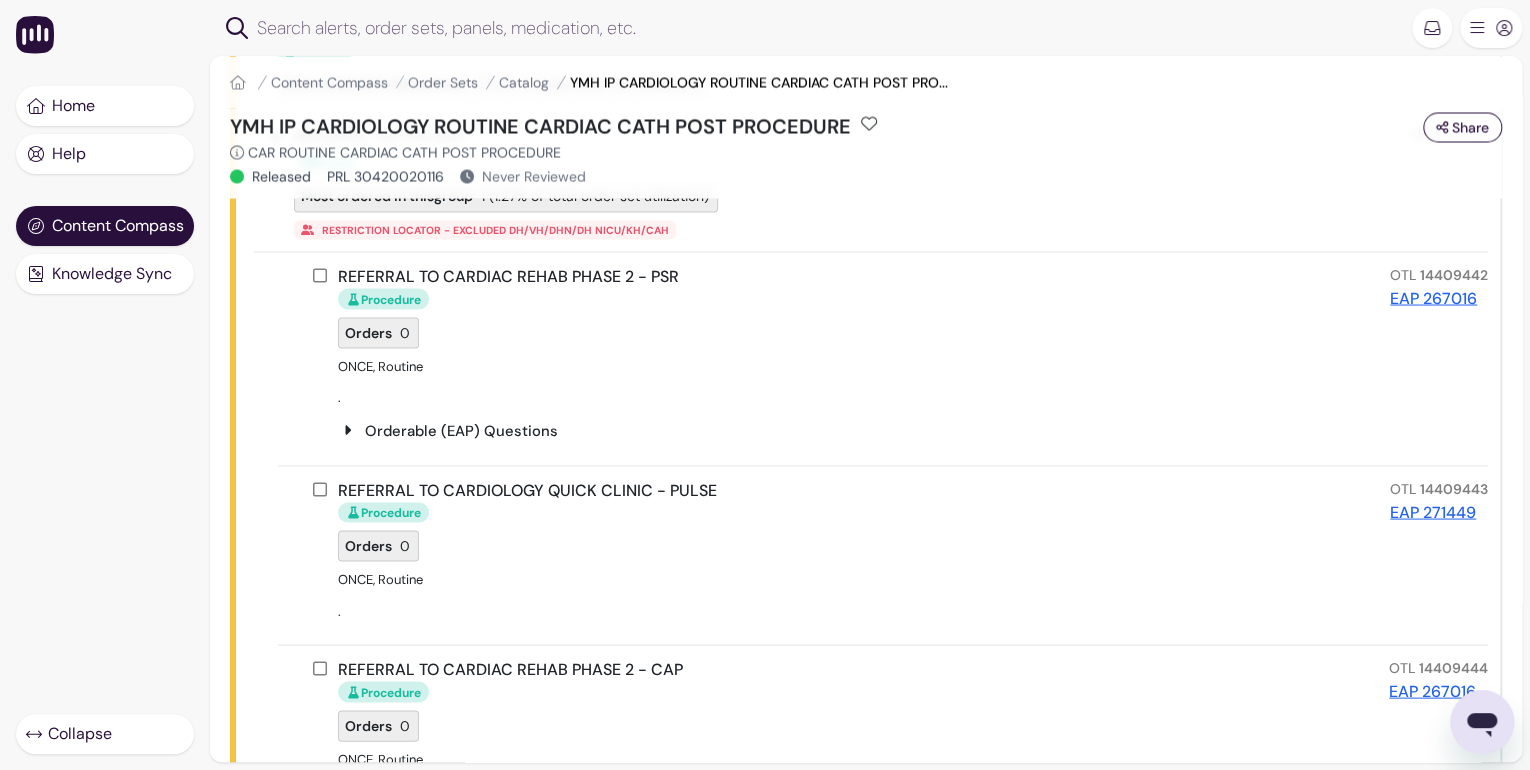 scroll, scrollTop: 5545, scrollLeft: 0, axis: vertical 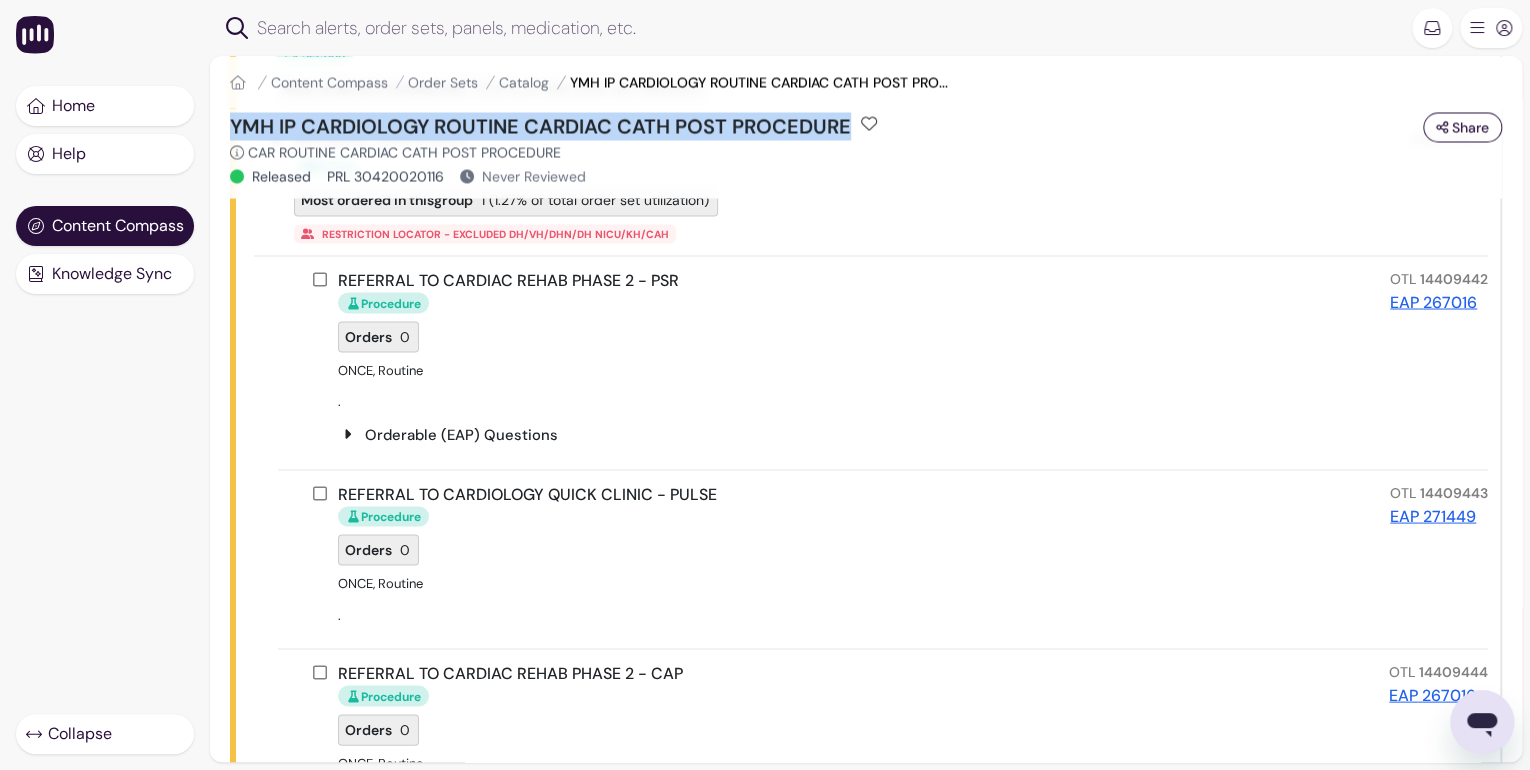 drag, startPoint x: 238, startPoint y: 124, endPoint x: 848, endPoint y: 123, distance: 610.0008 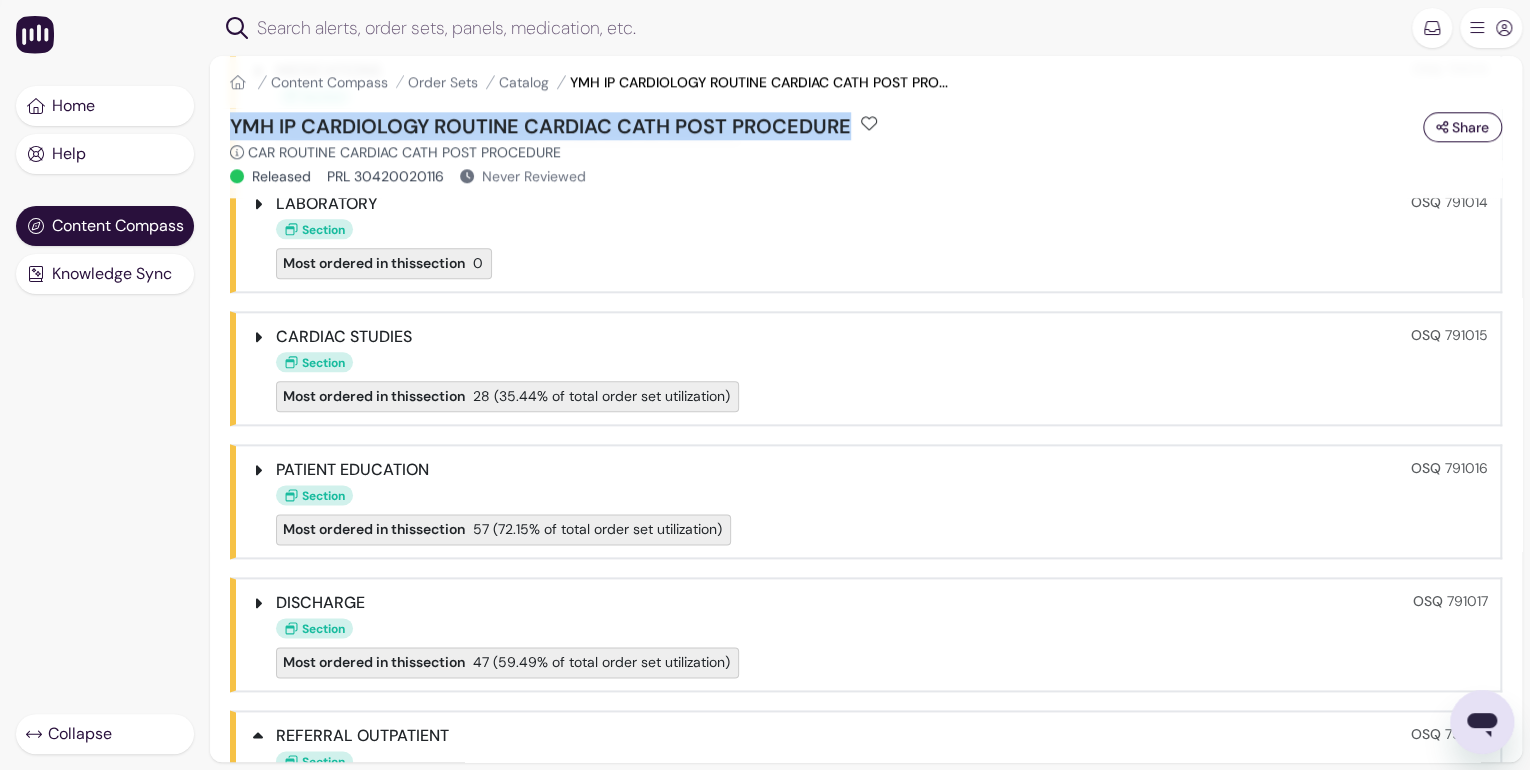 scroll, scrollTop: 4745, scrollLeft: 0, axis: vertical 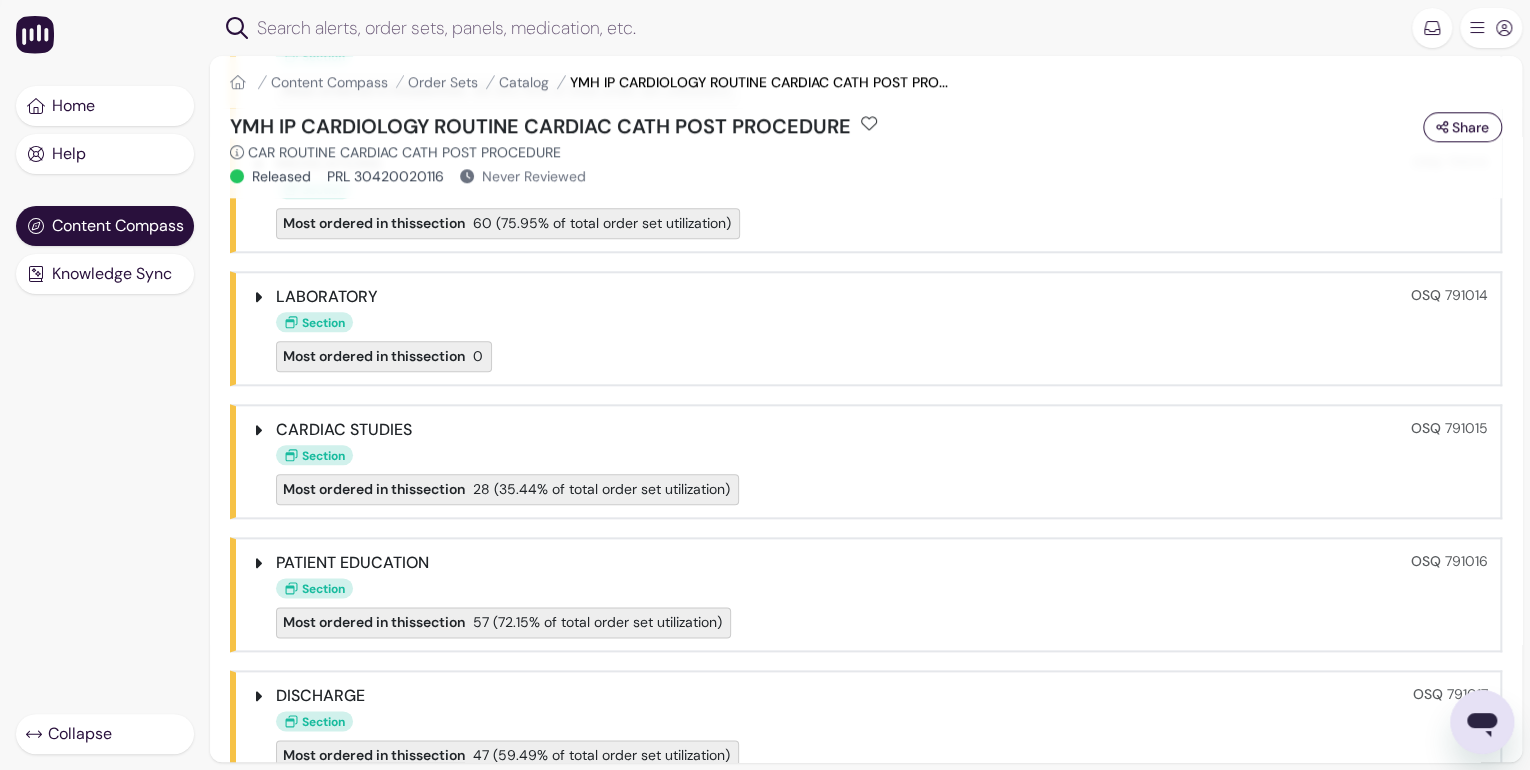 click 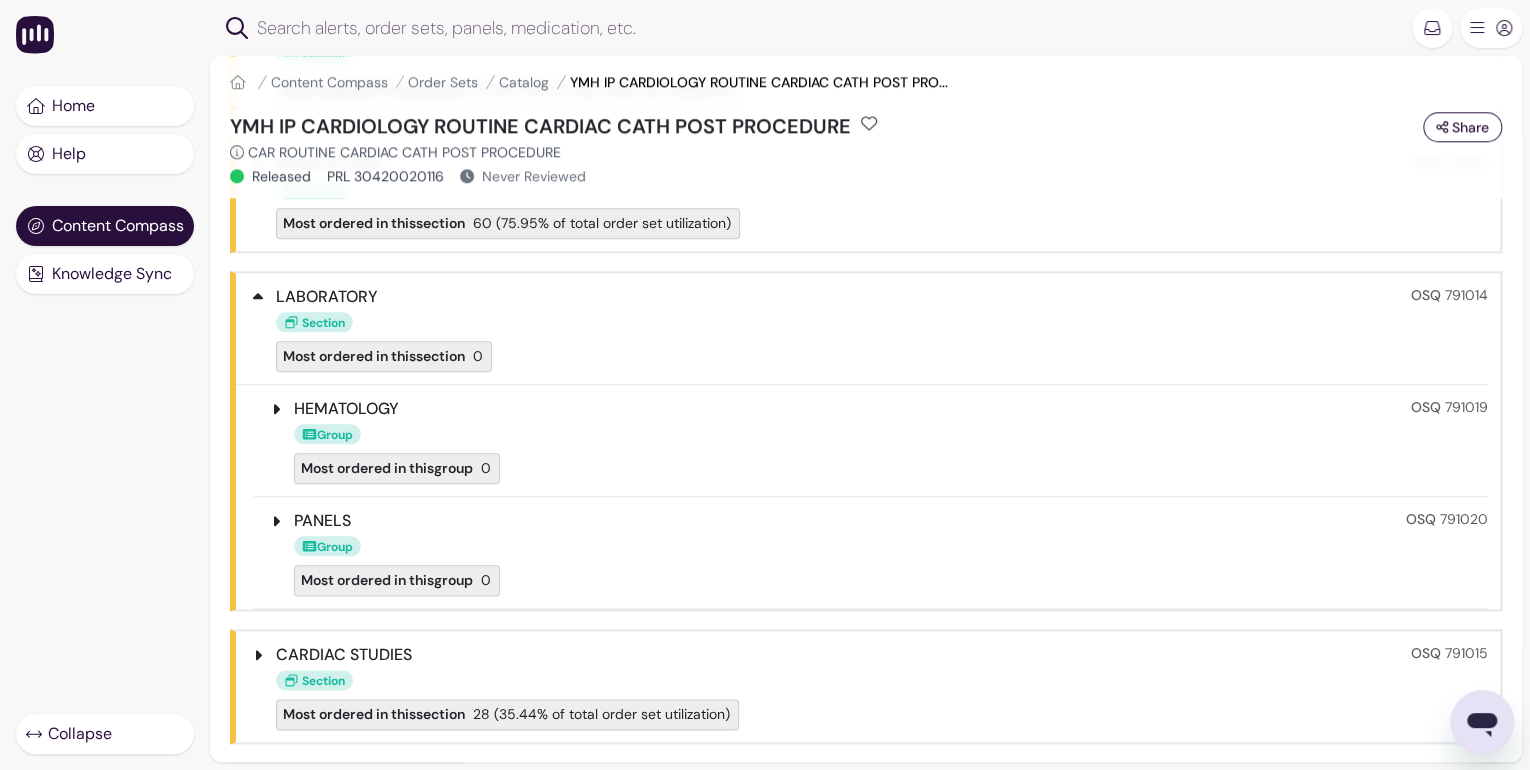 click 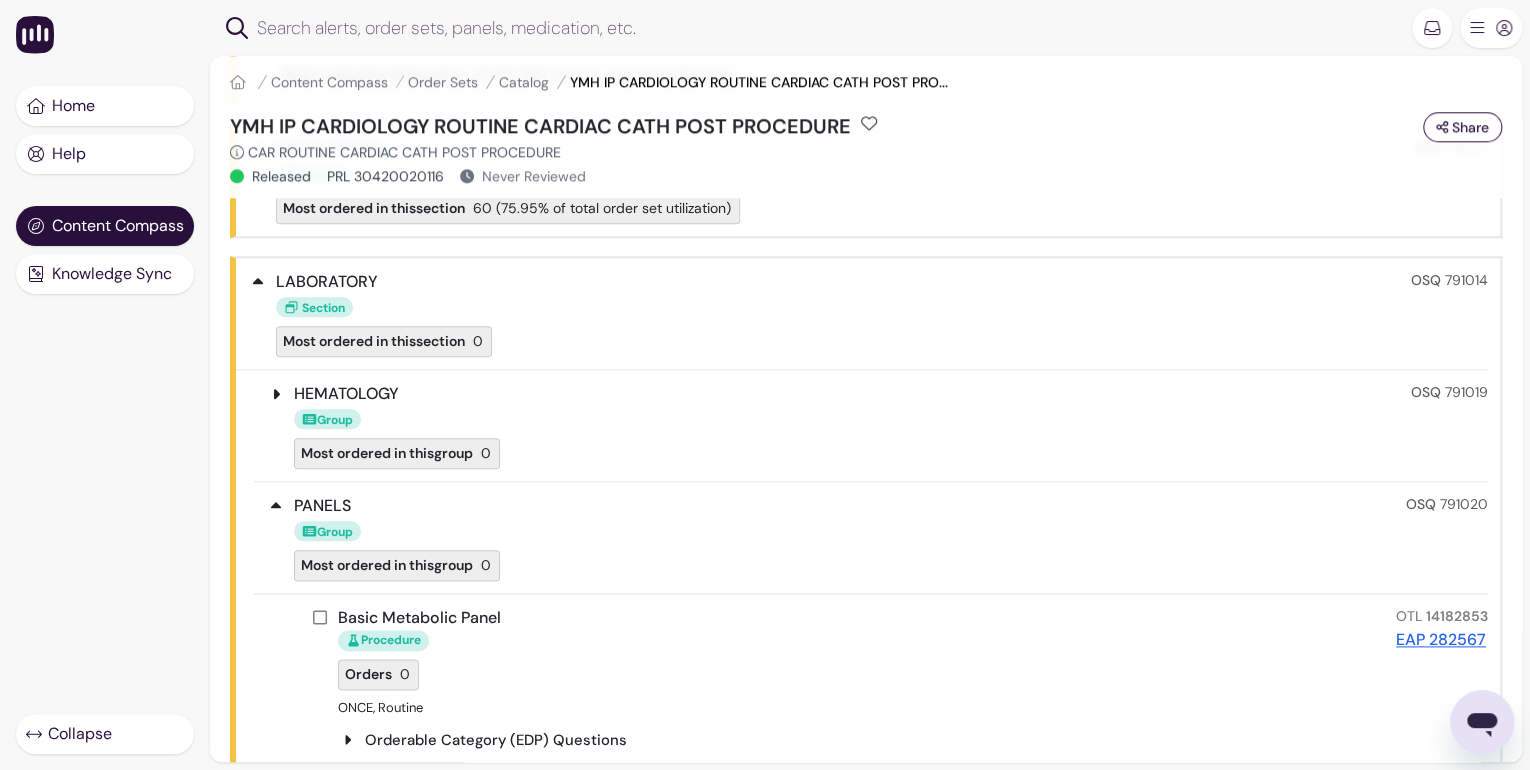 scroll, scrollTop: 4745, scrollLeft: 0, axis: vertical 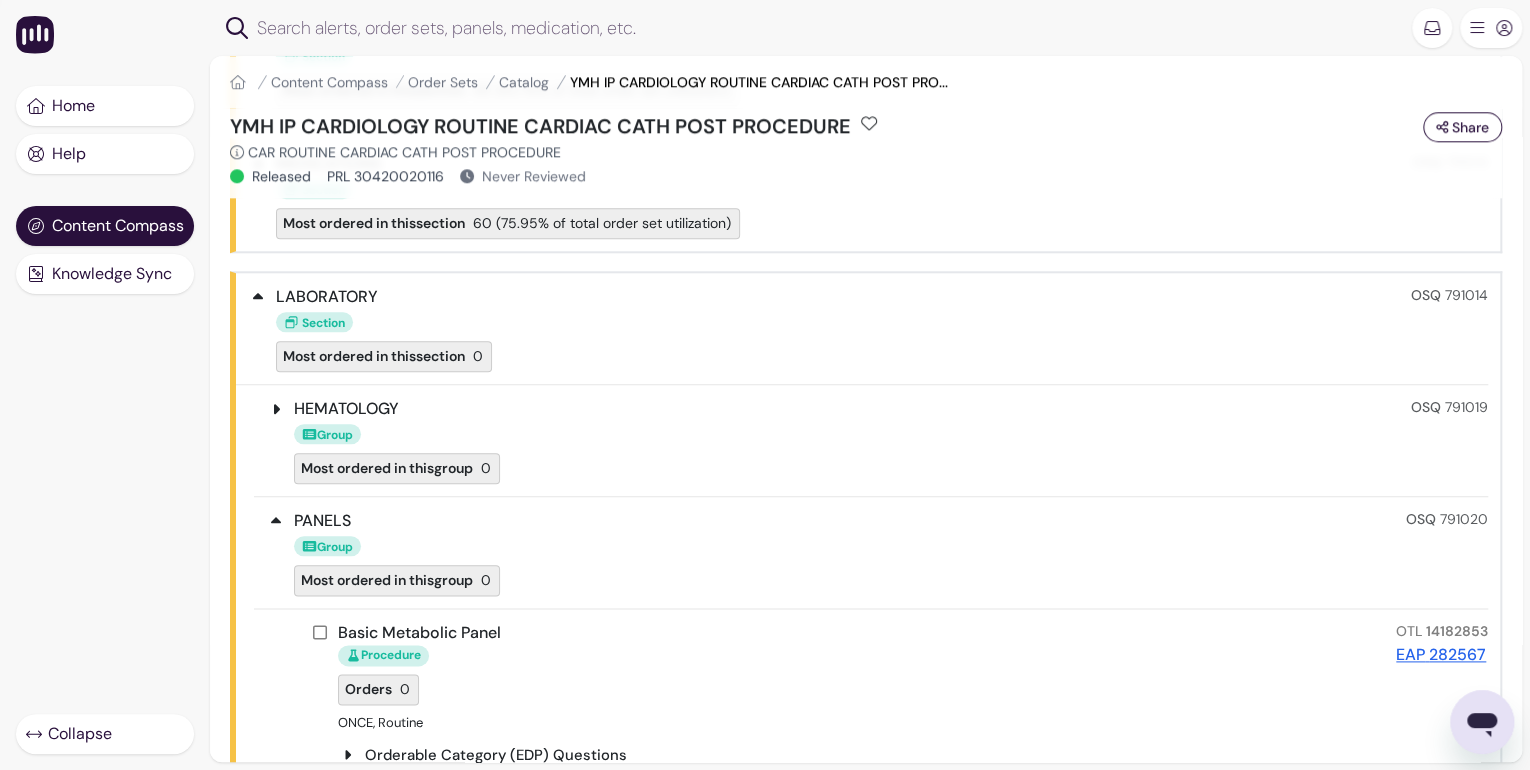 click 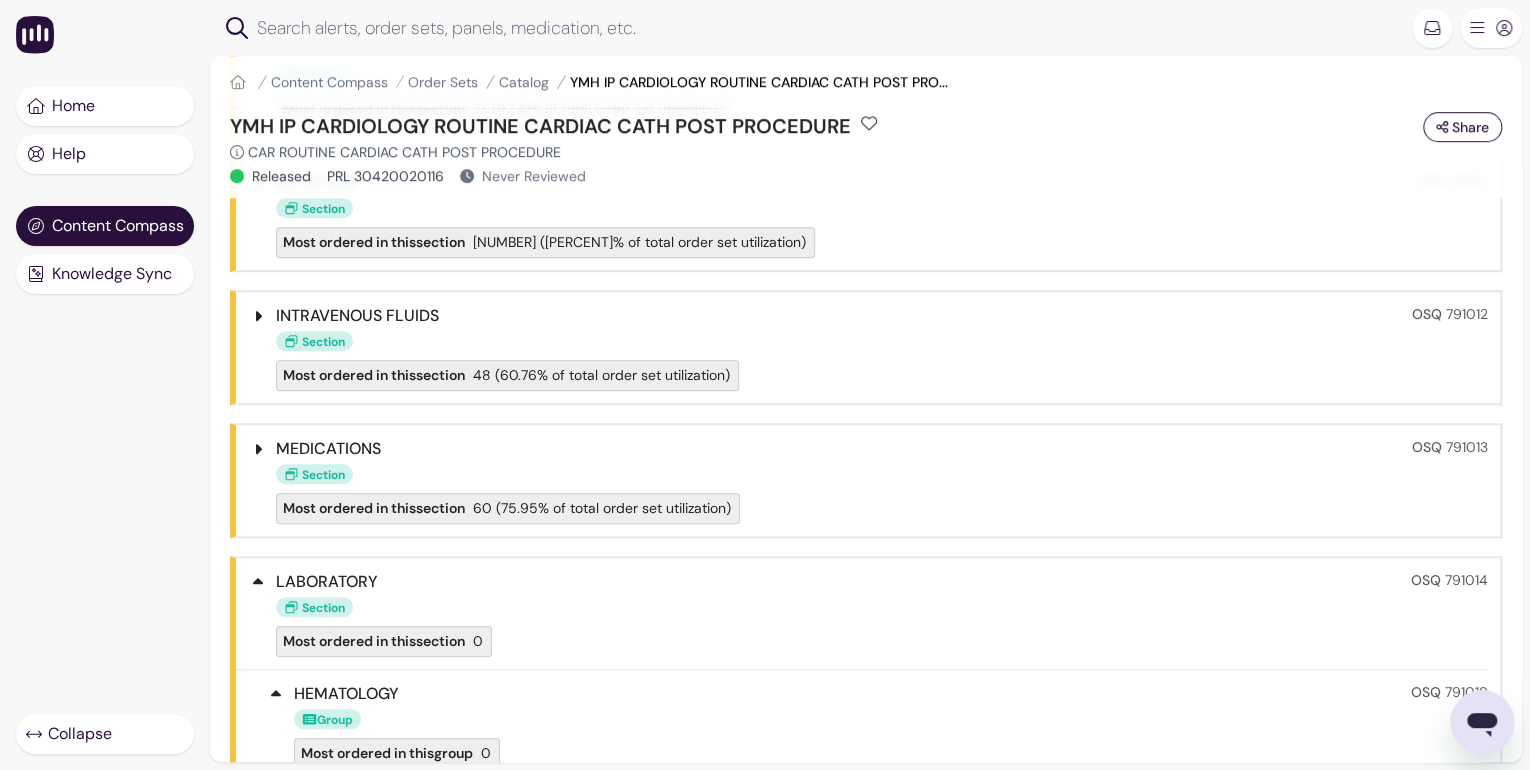 scroll, scrollTop: 4209, scrollLeft: 0, axis: vertical 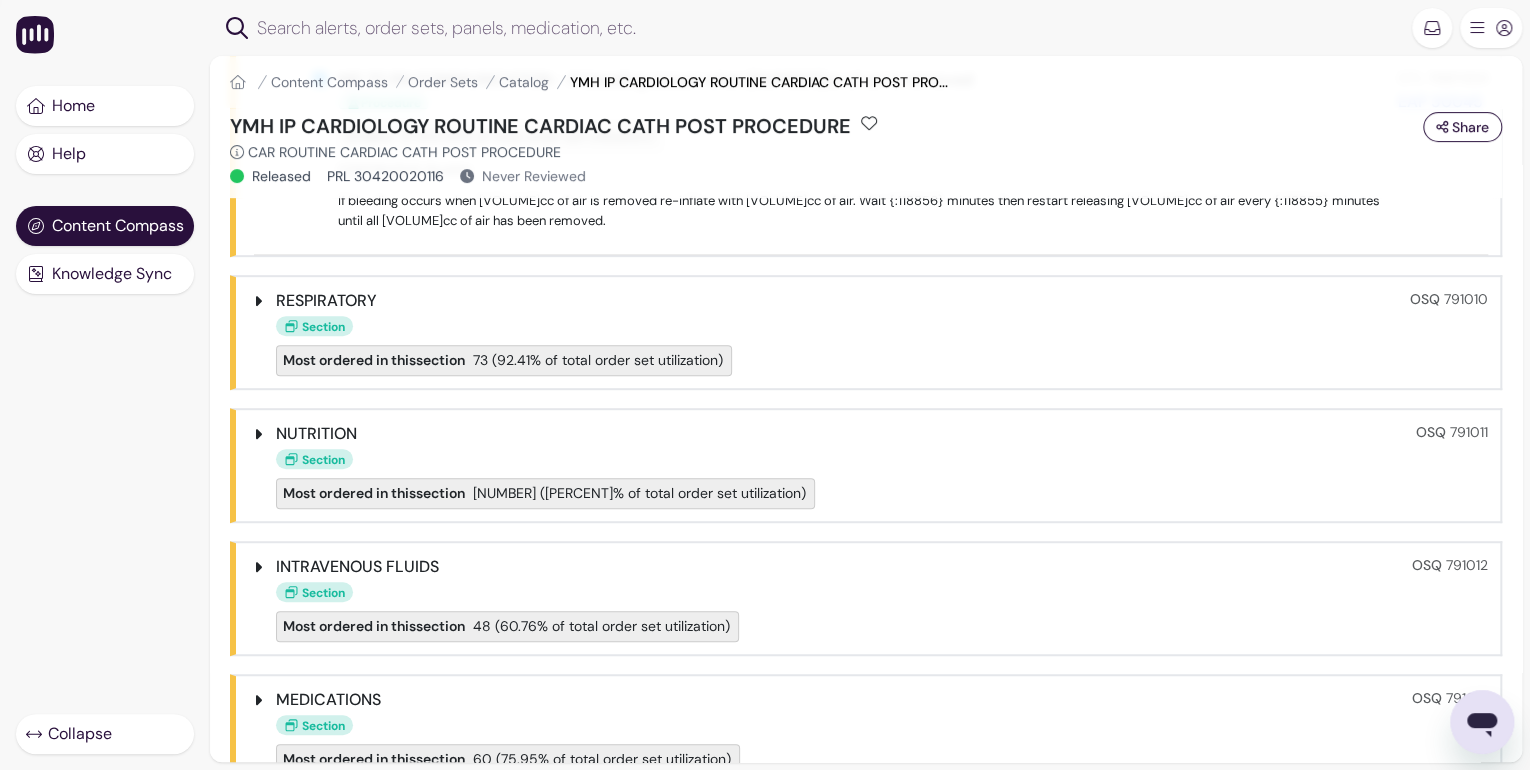 click 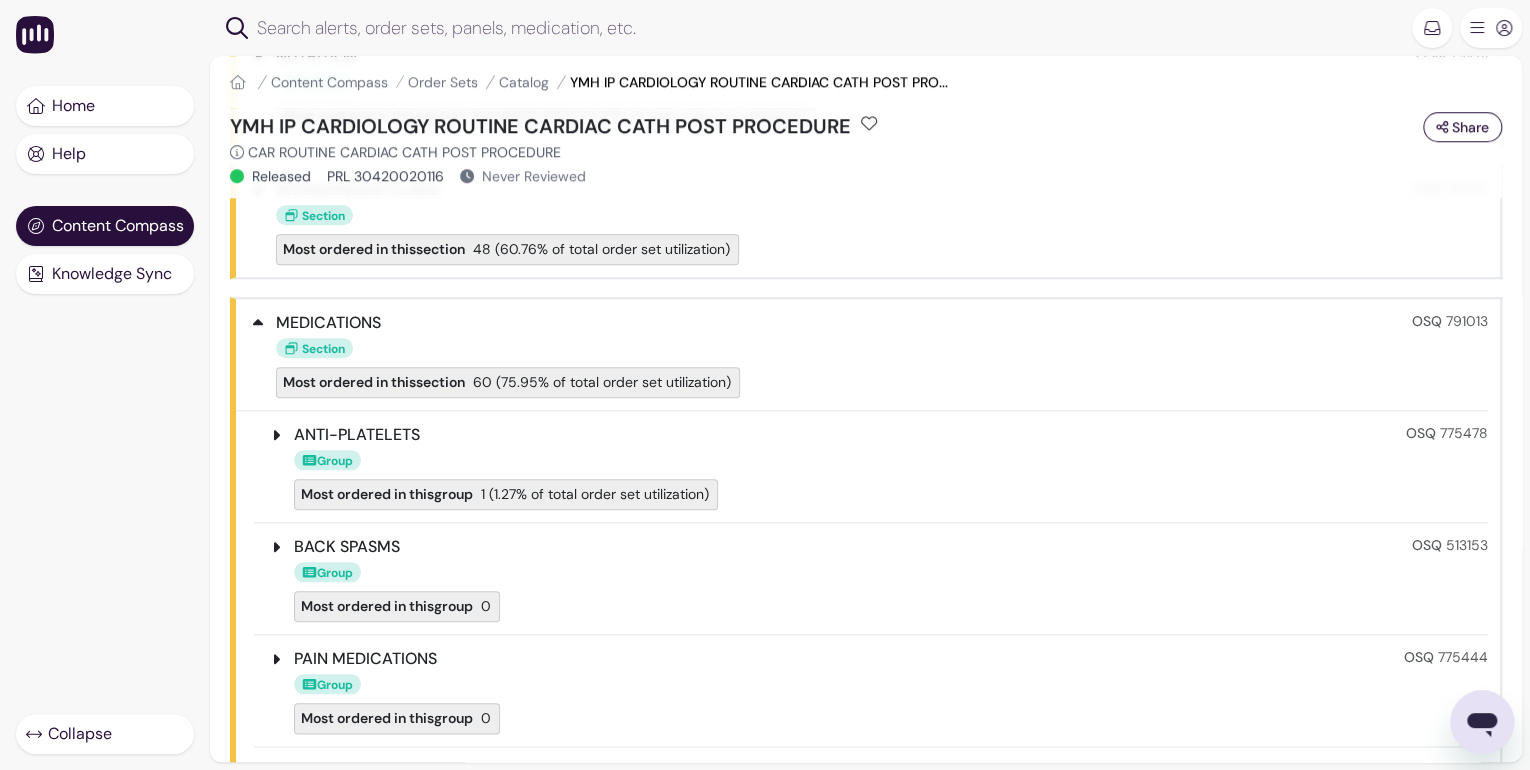 scroll, scrollTop: 4769, scrollLeft: 0, axis: vertical 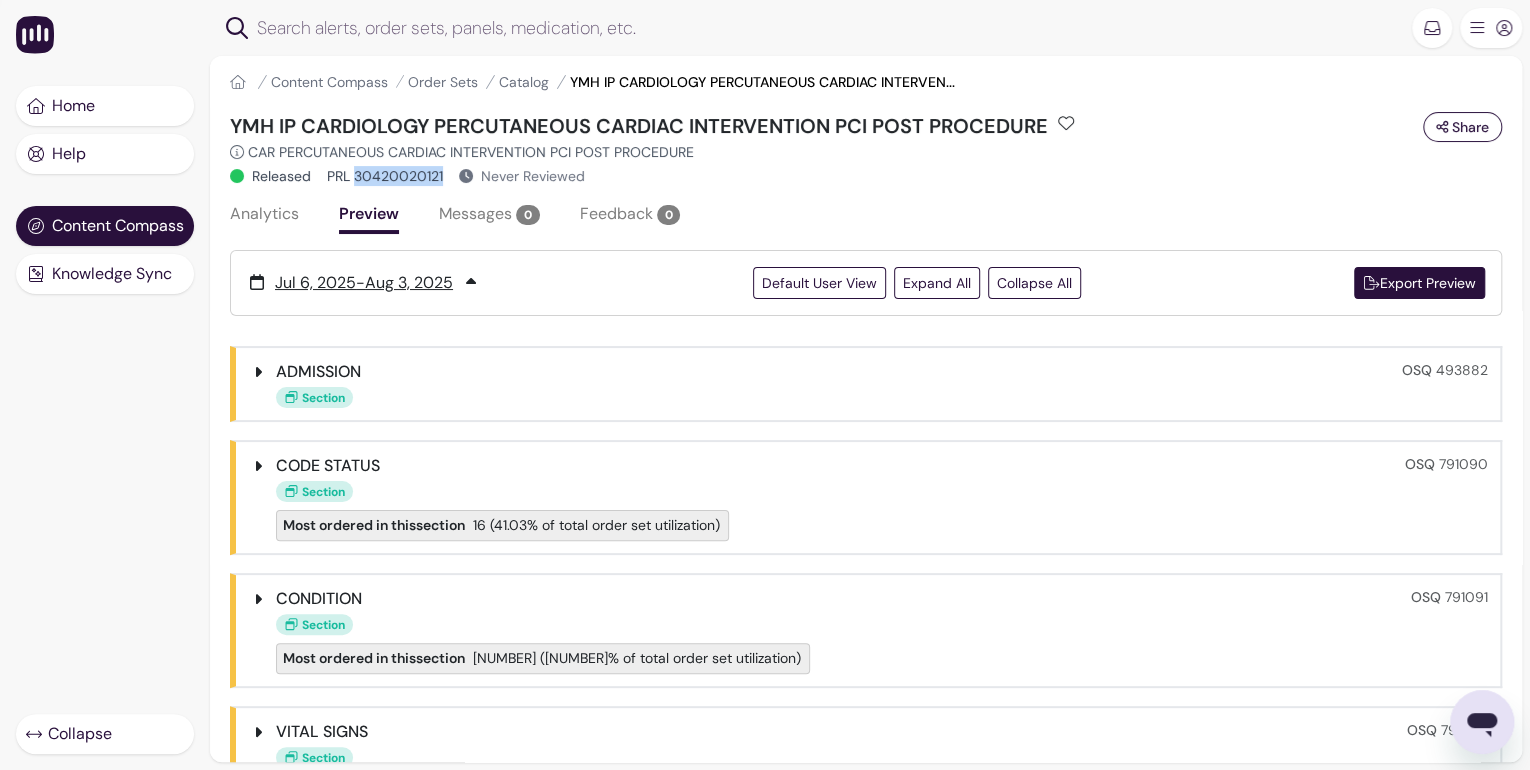 click on "Export Preview" at bounding box center [1420, 283] 